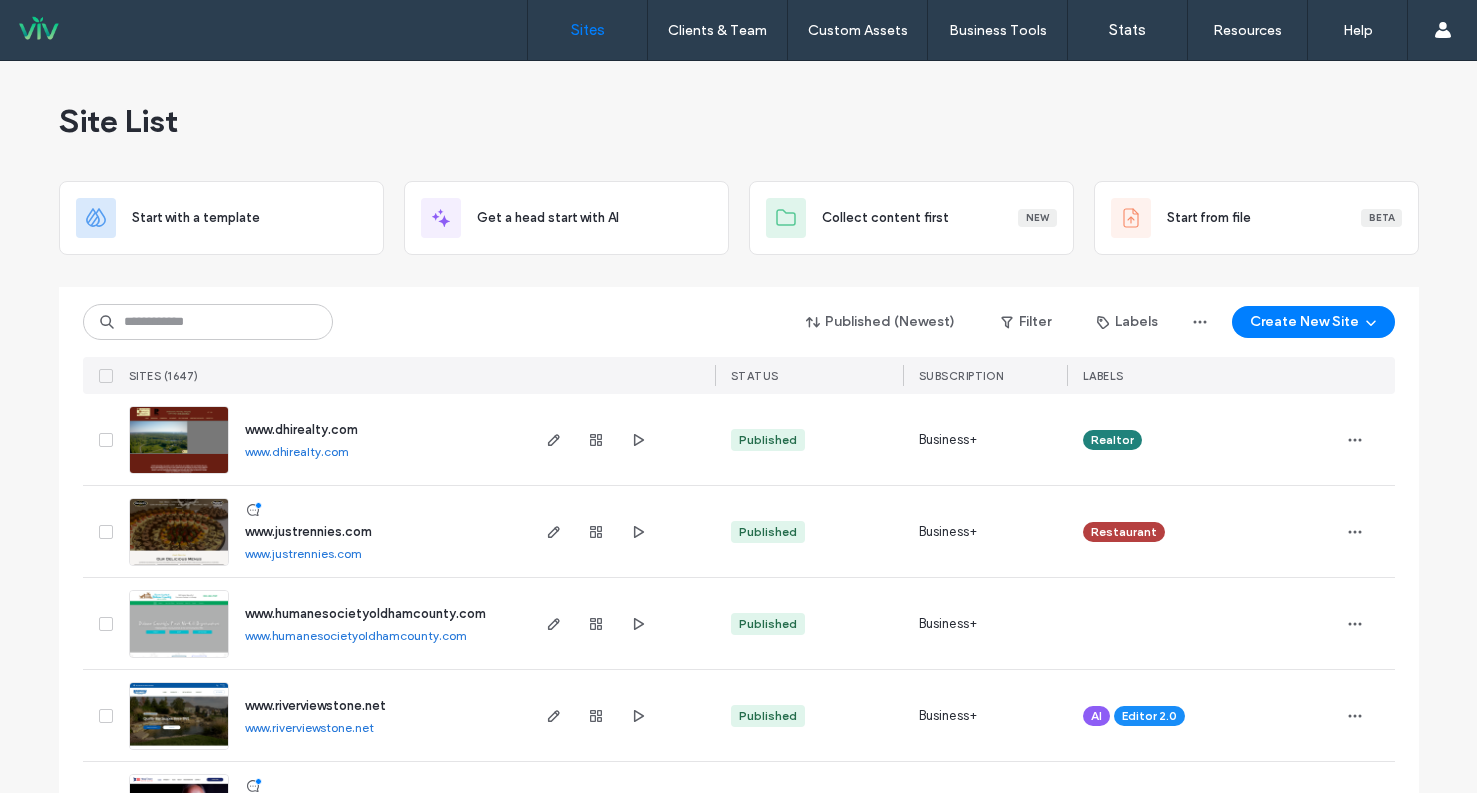 scroll, scrollTop: 0, scrollLeft: 0, axis: both 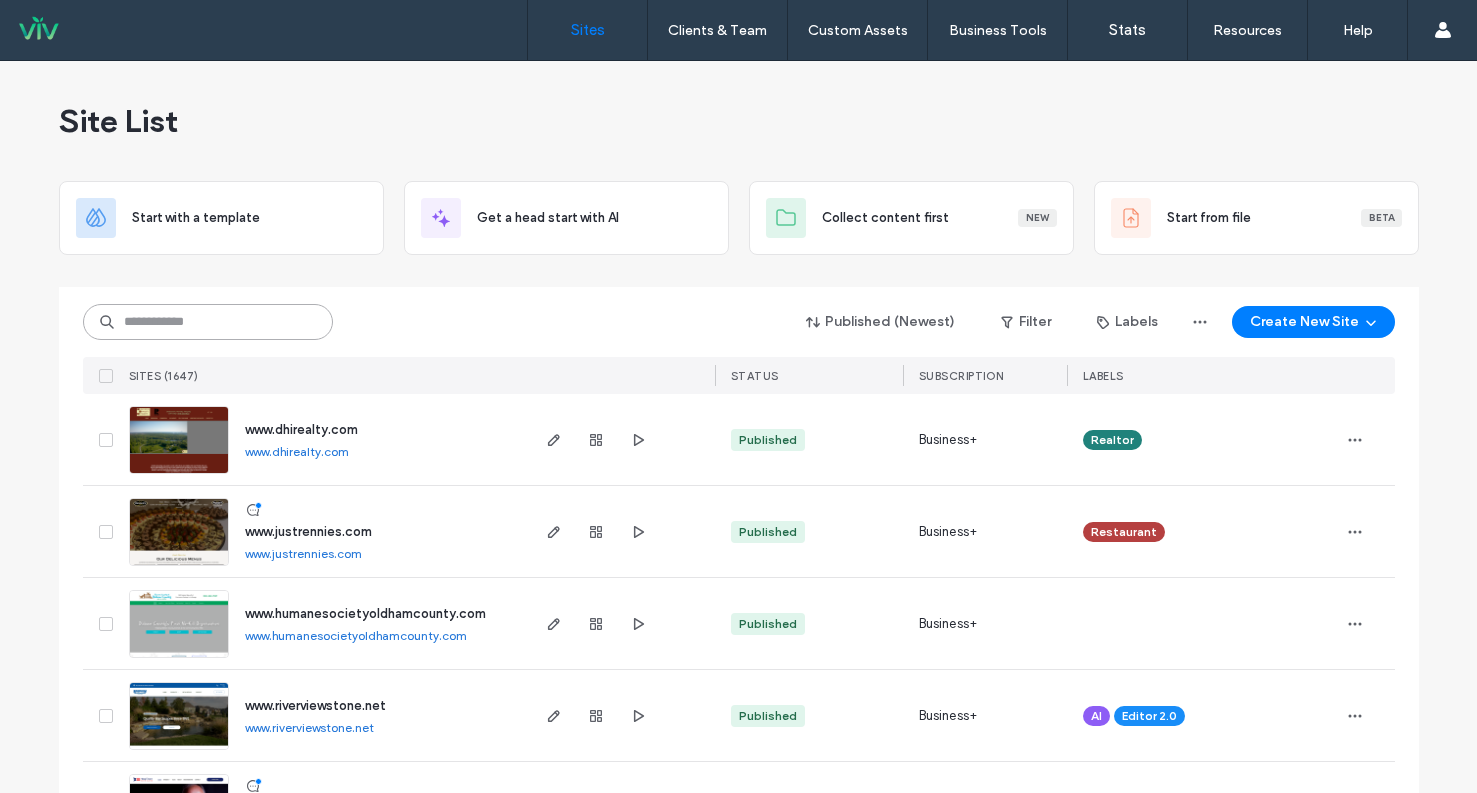 click at bounding box center (208, 322) 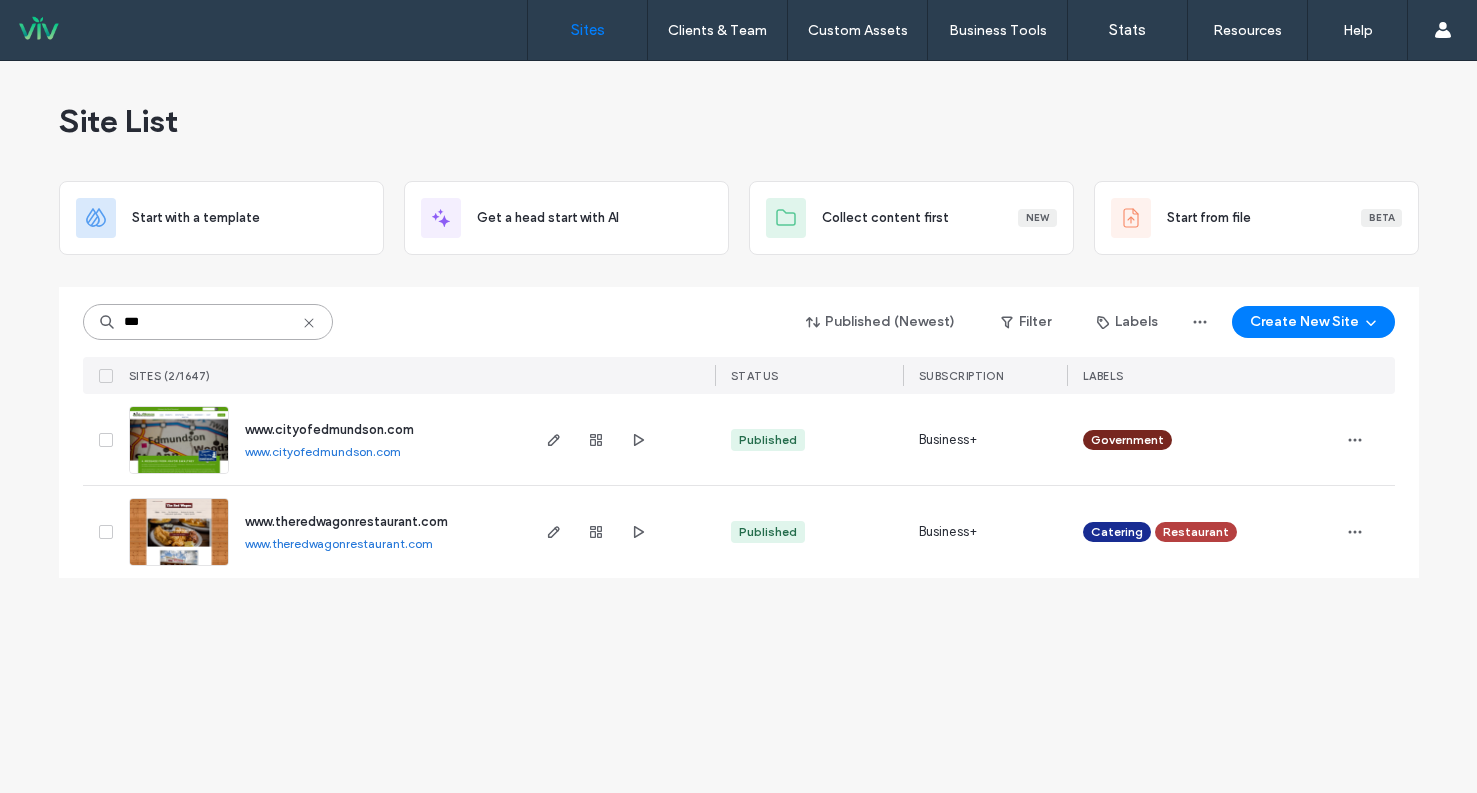 type on "***" 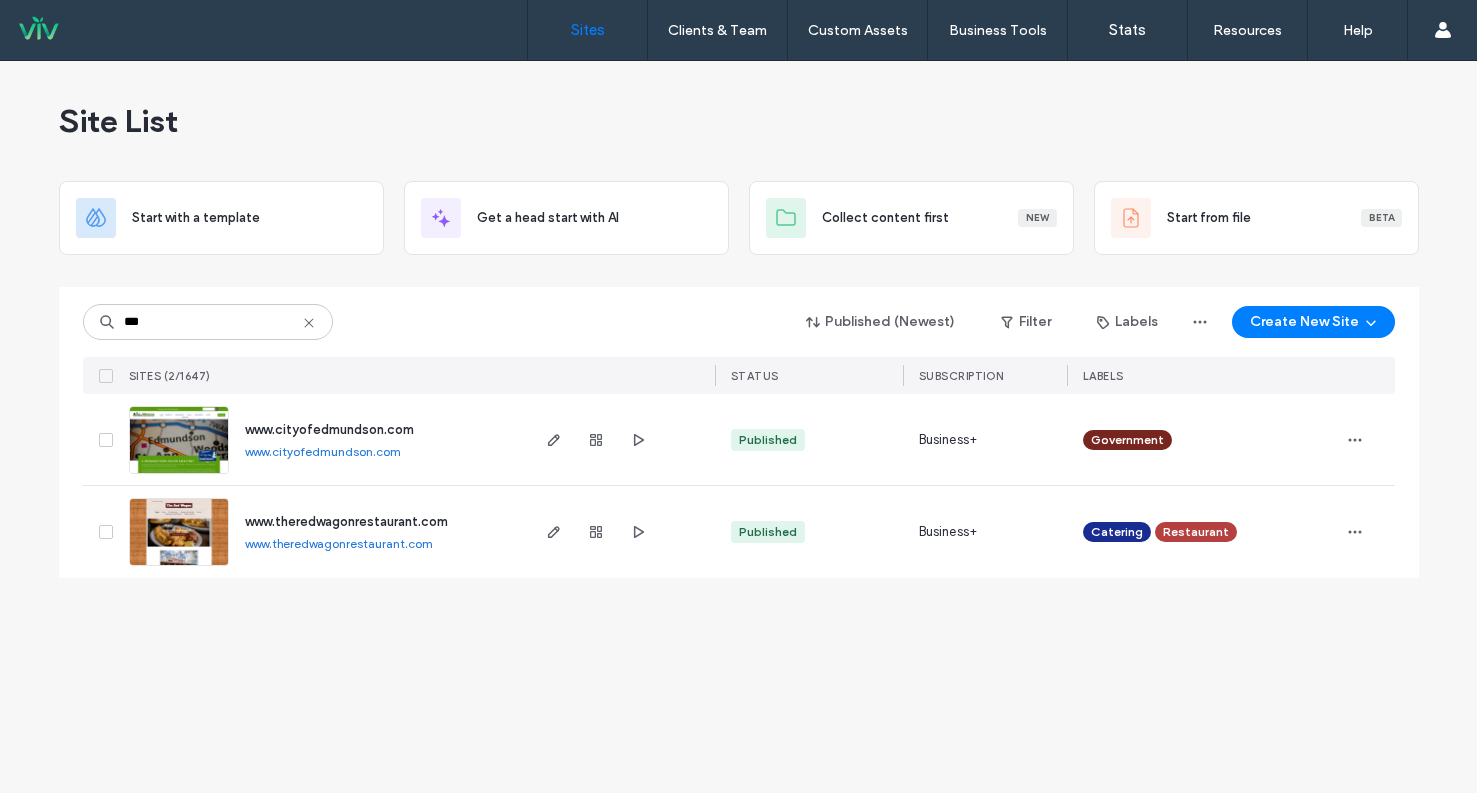 click at bounding box center (179, 475) 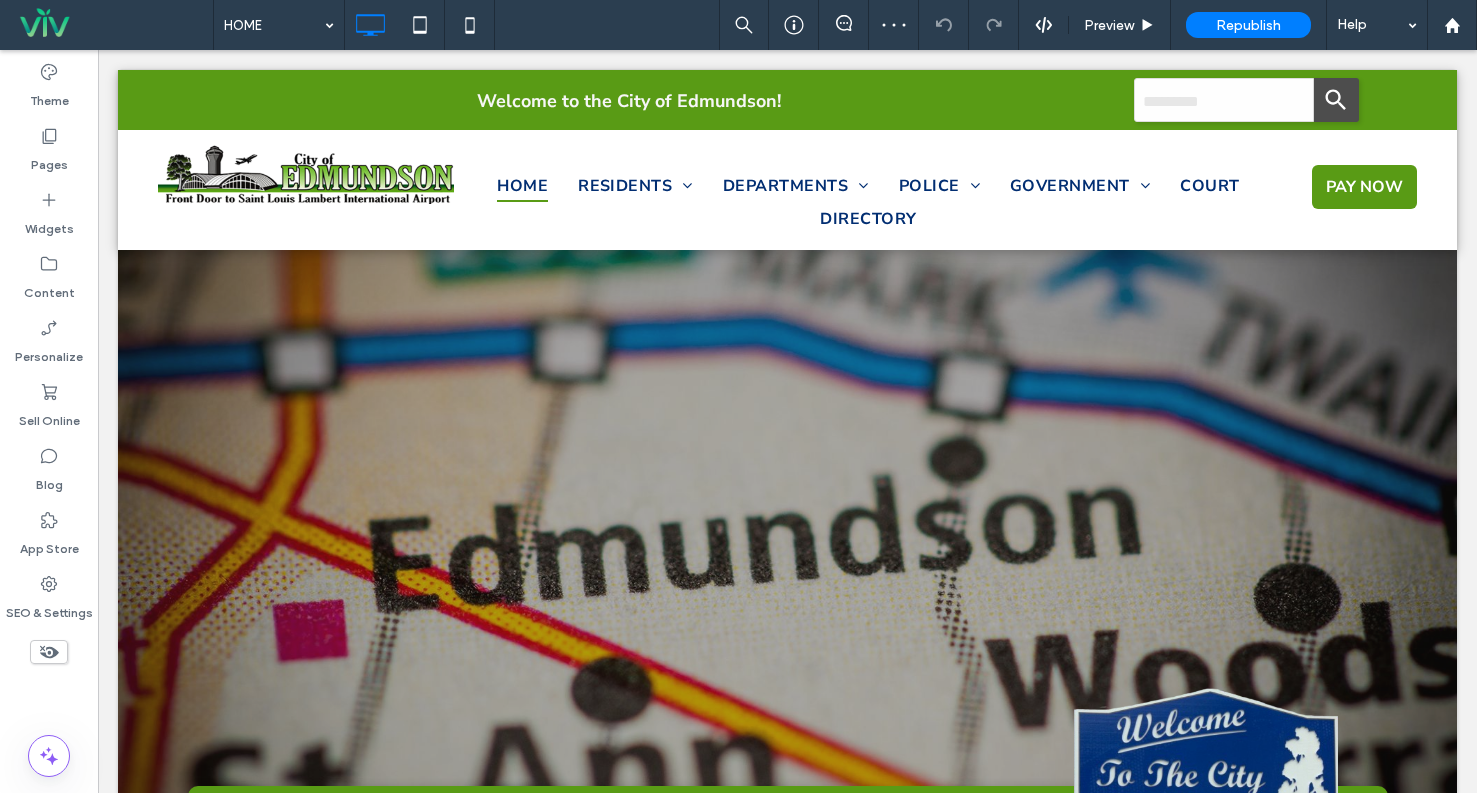 scroll, scrollTop: 0, scrollLeft: 0, axis: both 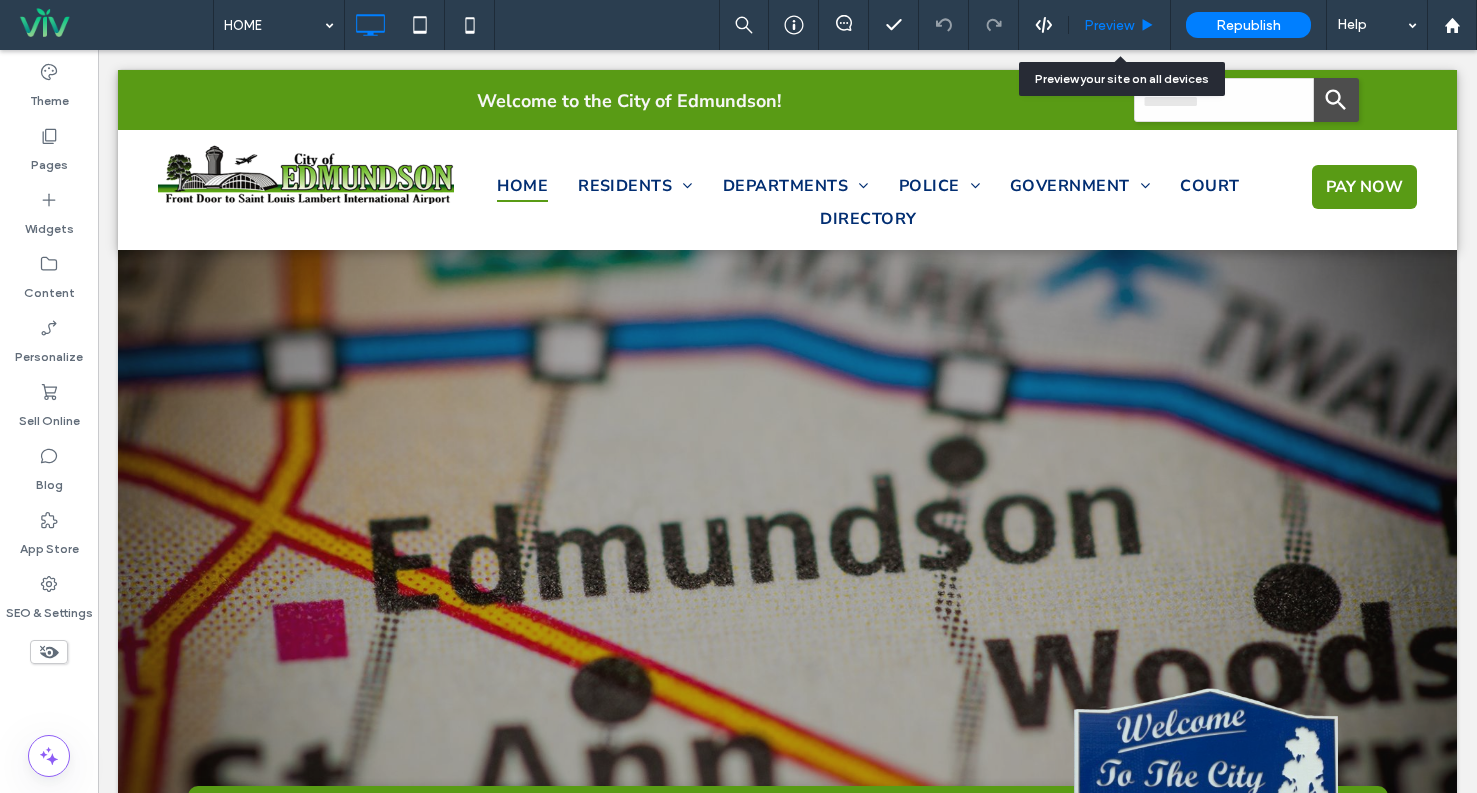 click on "Preview" at bounding box center (1109, 25) 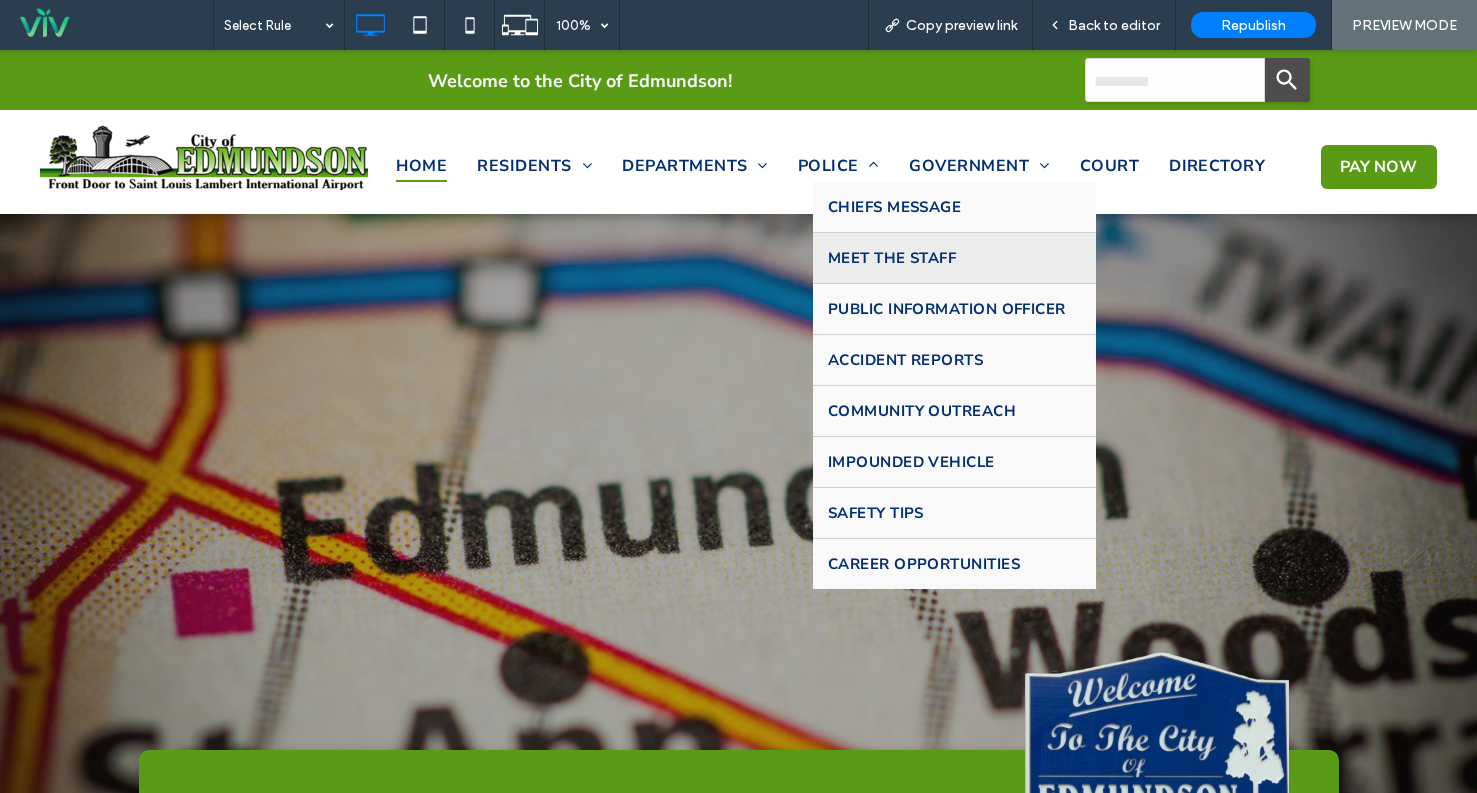 click on "MEET THE STAFF" at bounding box center (892, 258) 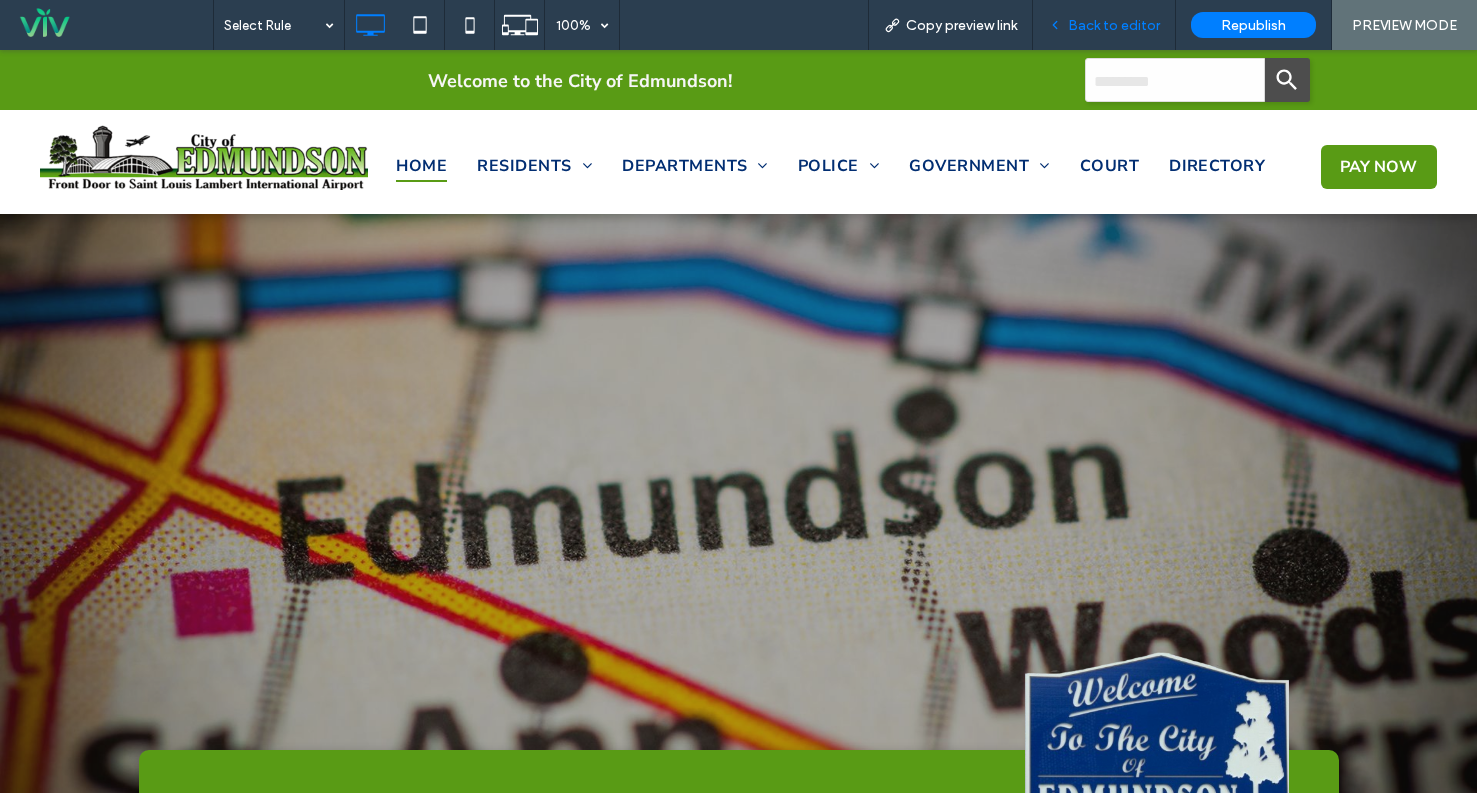 click on "Back to editor" at bounding box center [1114, 25] 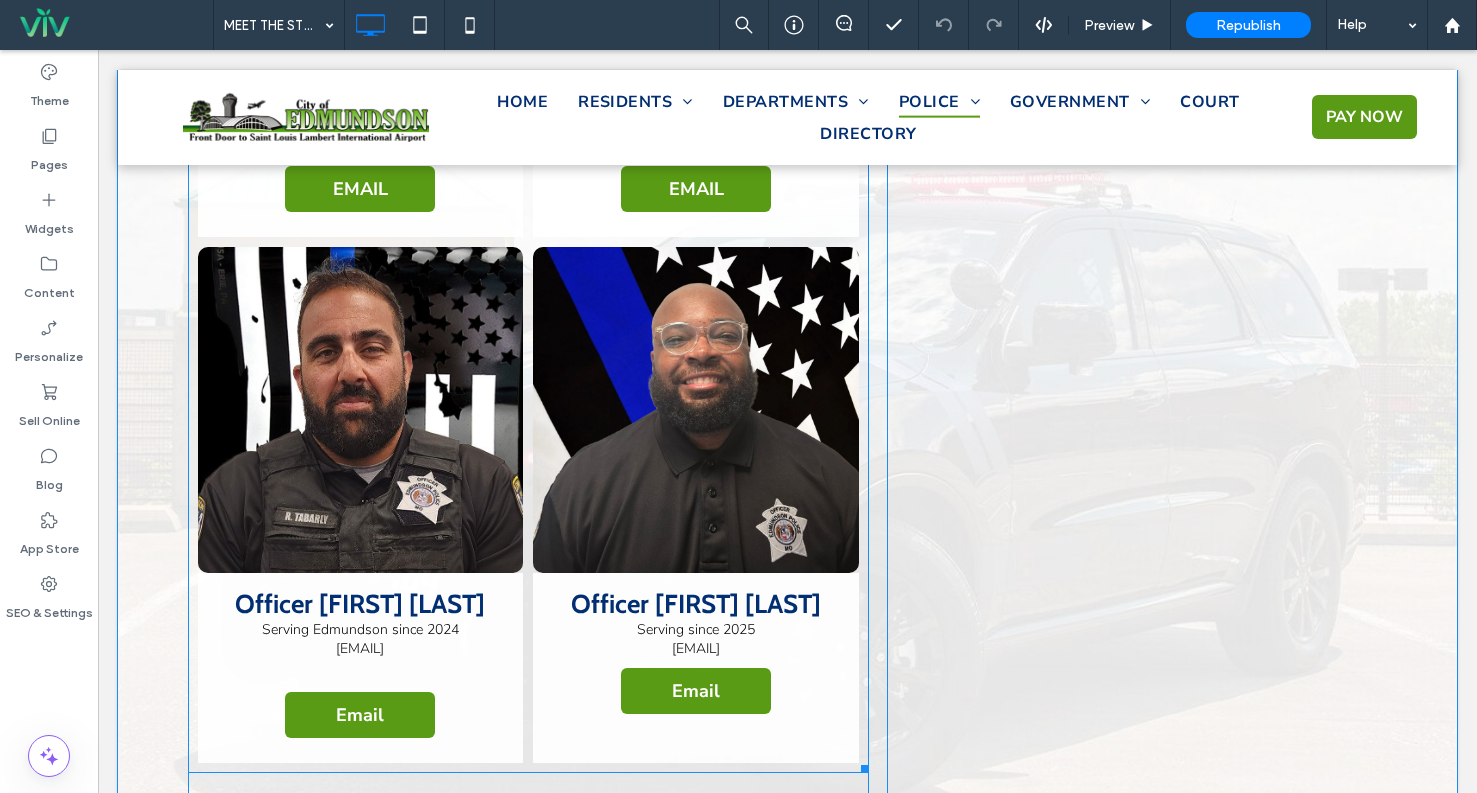 scroll, scrollTop: 2938, scrollLeft: 0, axis: vertical 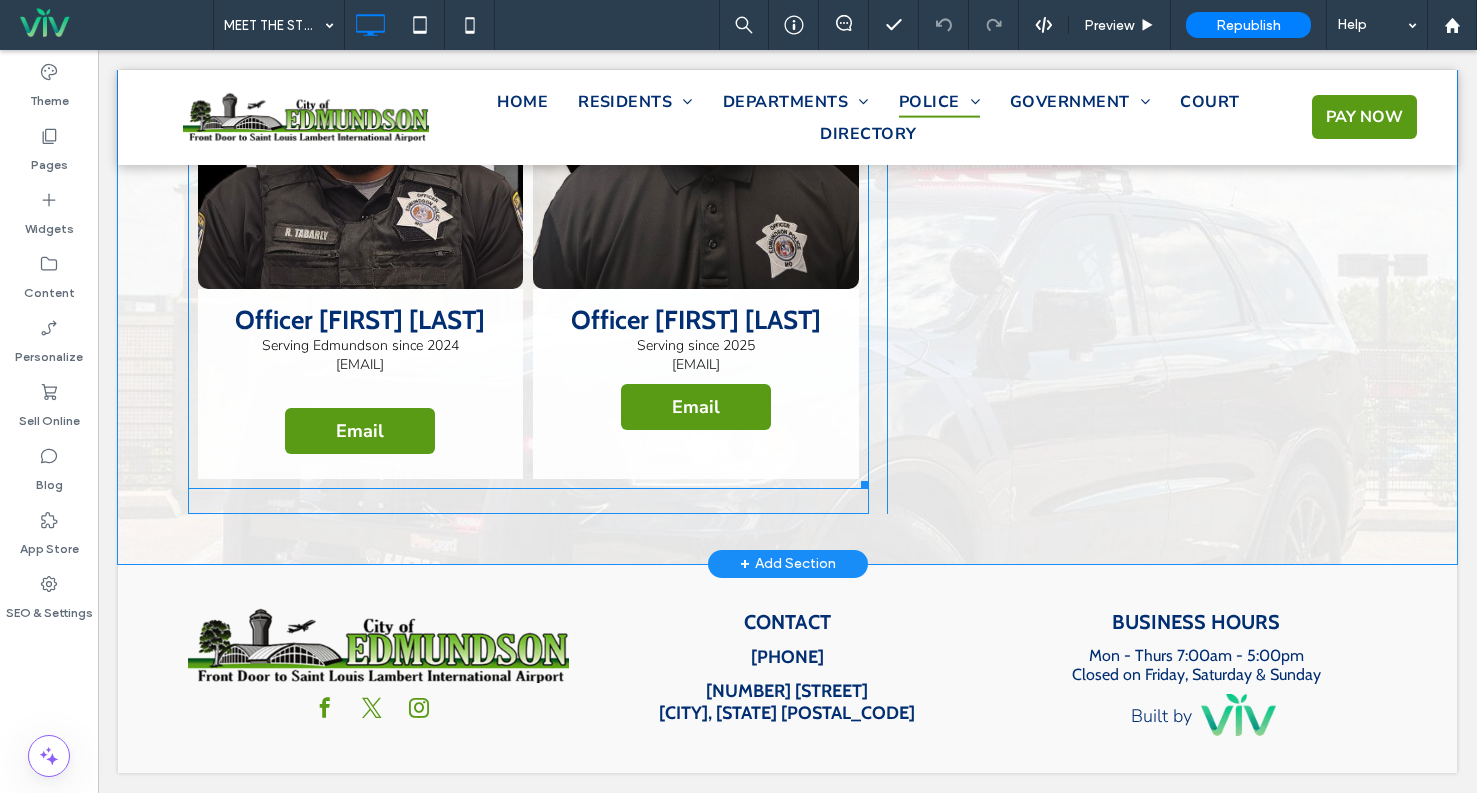 click on "Officer [FIRST] [LAST]
Serving since 2025 [EMAIL]
Email" at bounding box center (696, 384) 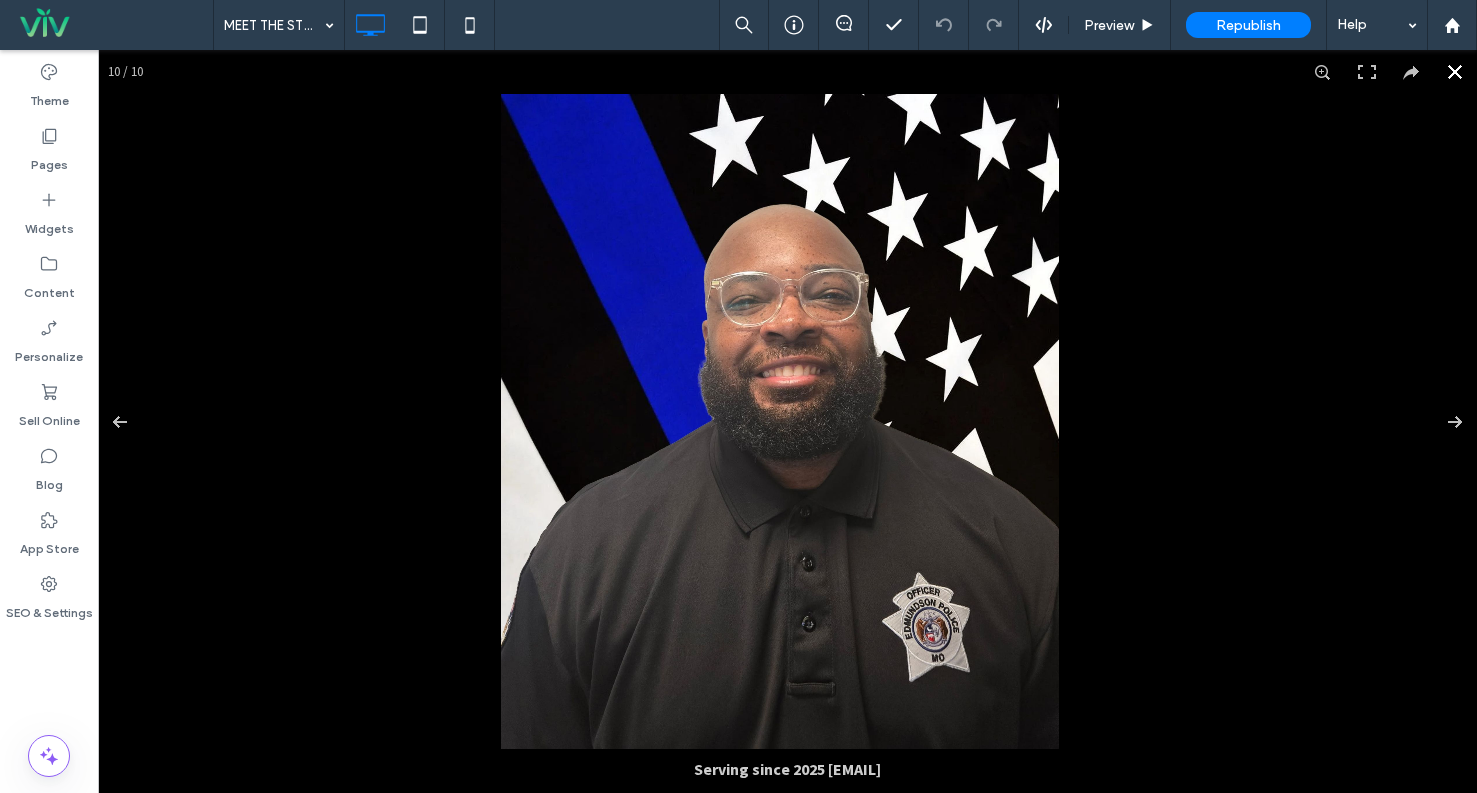 click at bounding box center [787, 421] 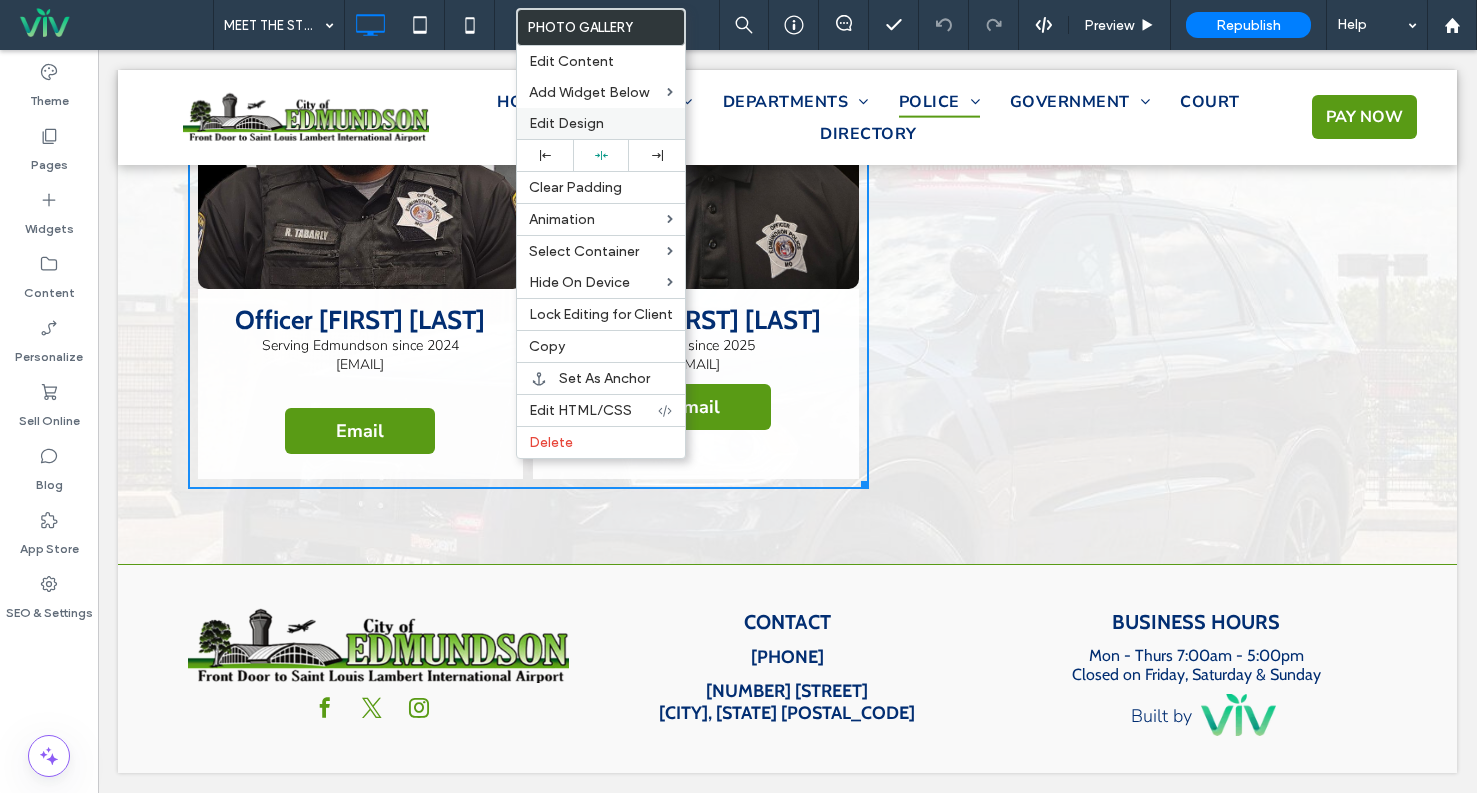 click on "Edit Design" at bounding box center [601, 123] 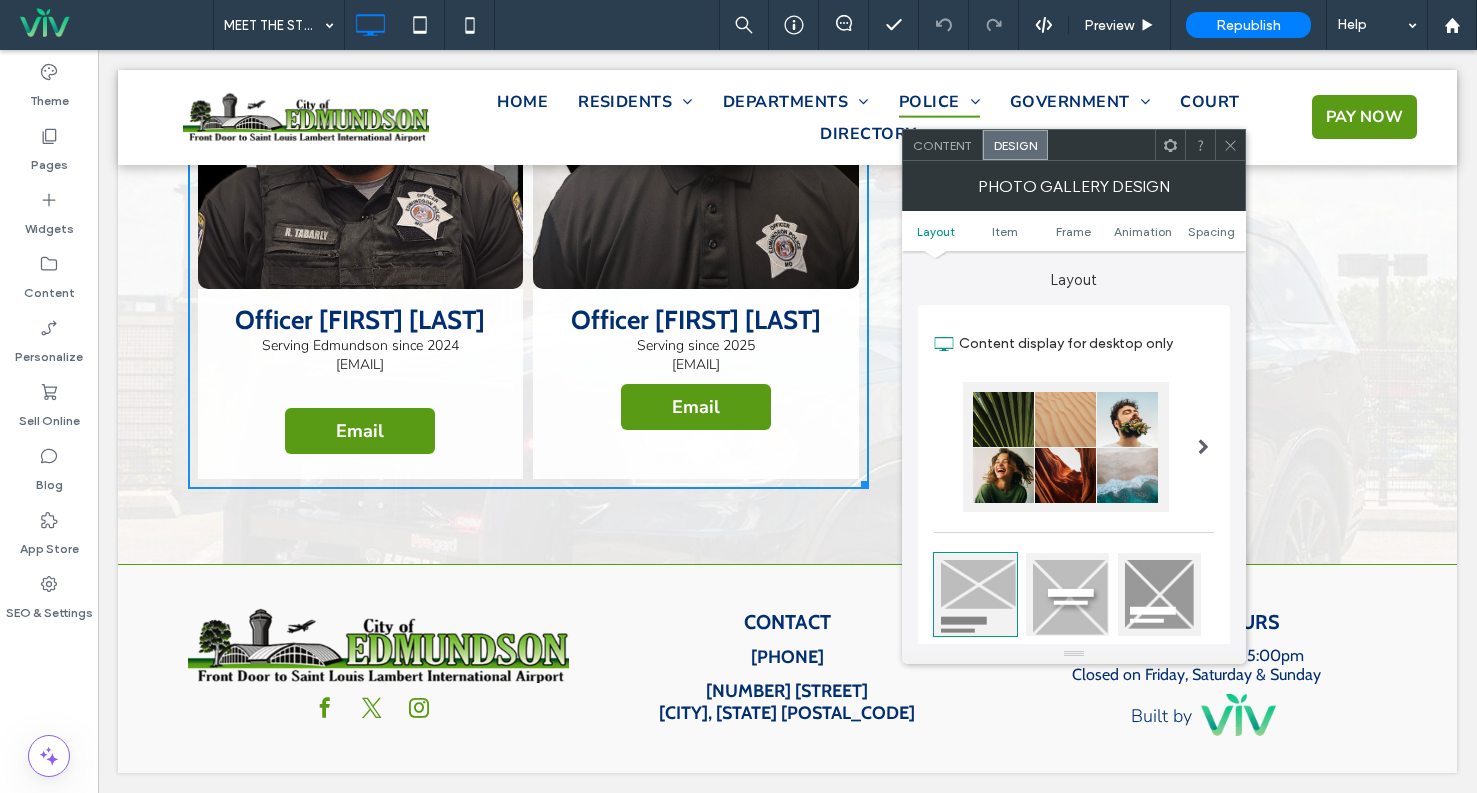 click on "Content" at bounding box center (942, 145) 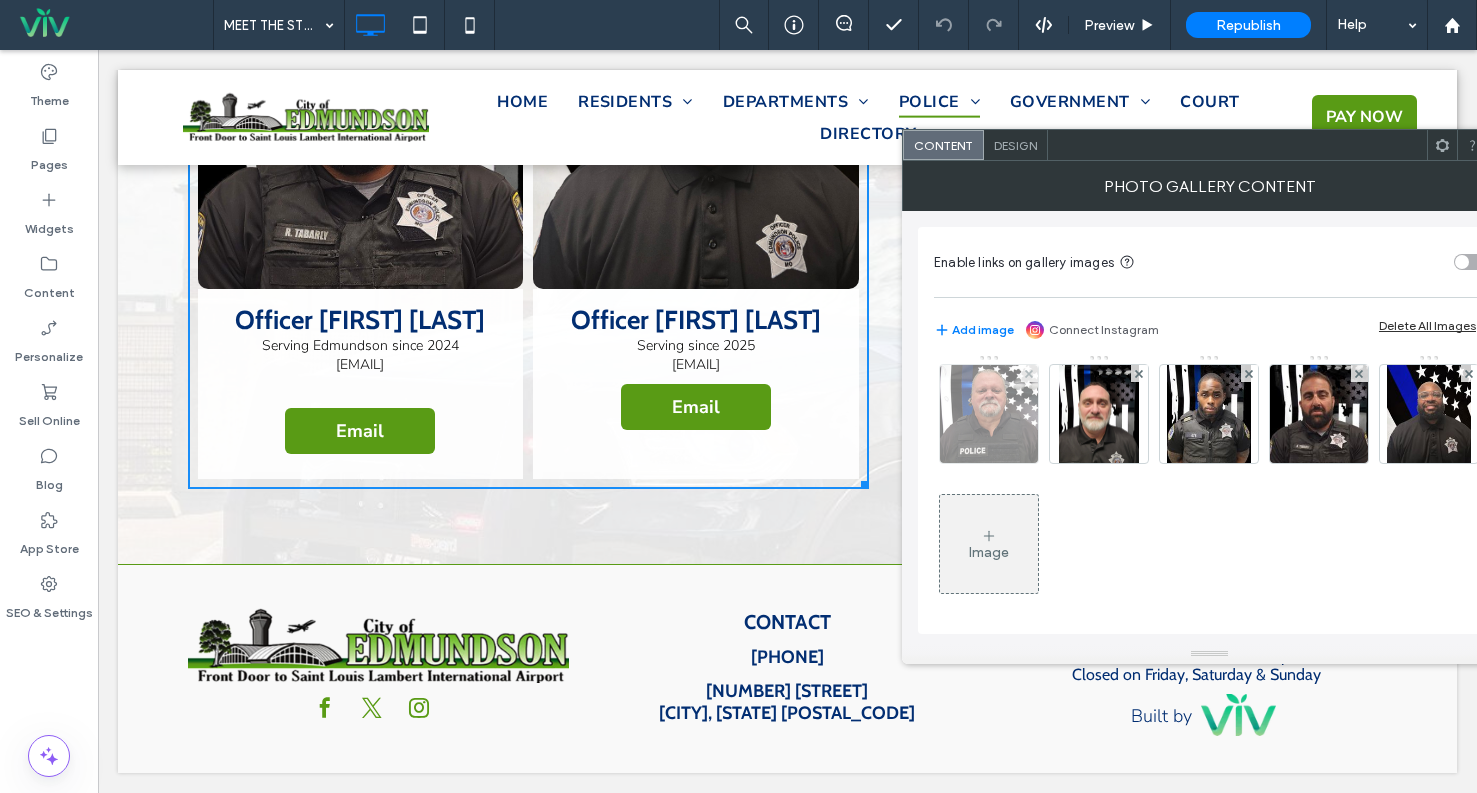 scroll, scrollTop: 140, scrollLeft: 0, axis: vertical 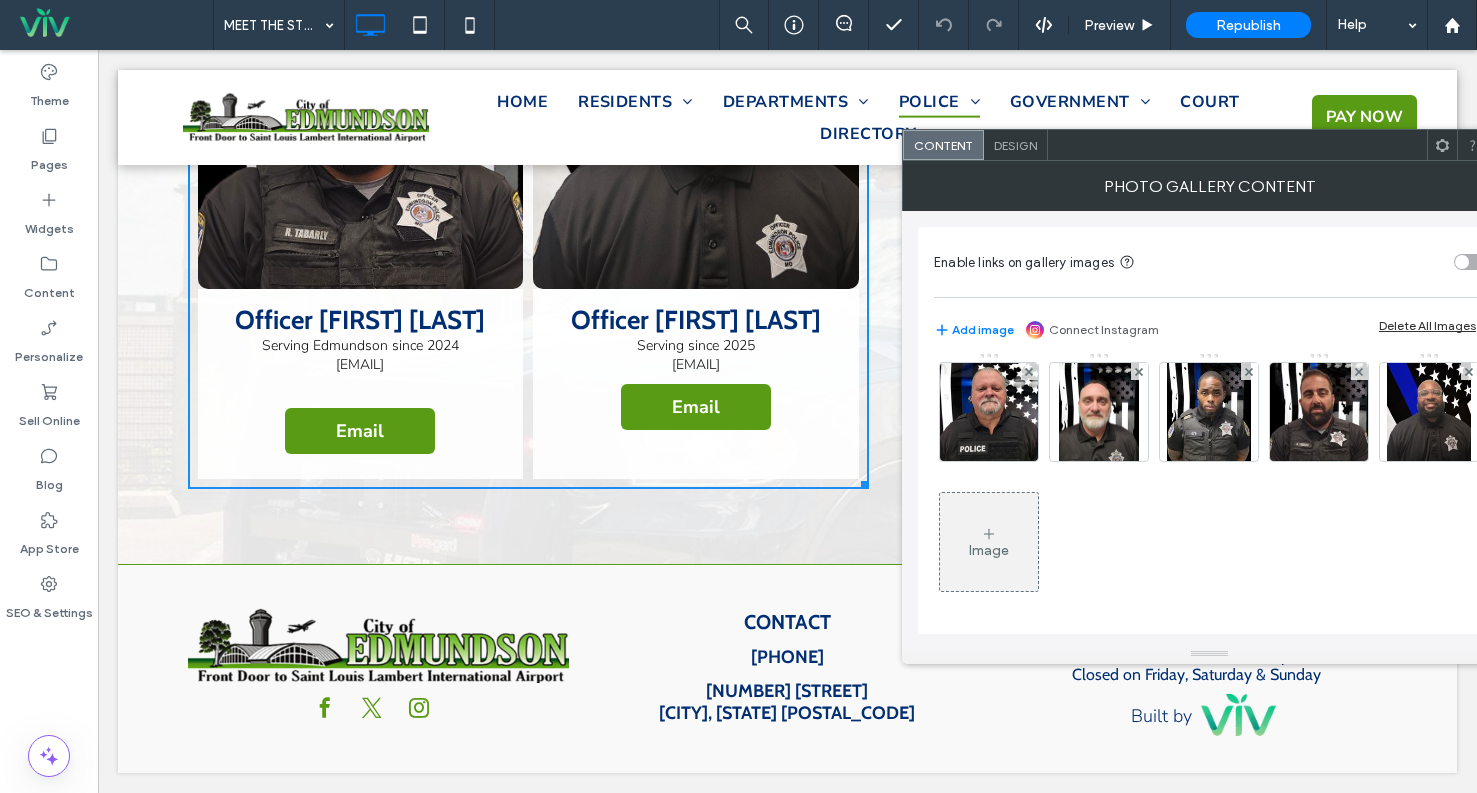 click 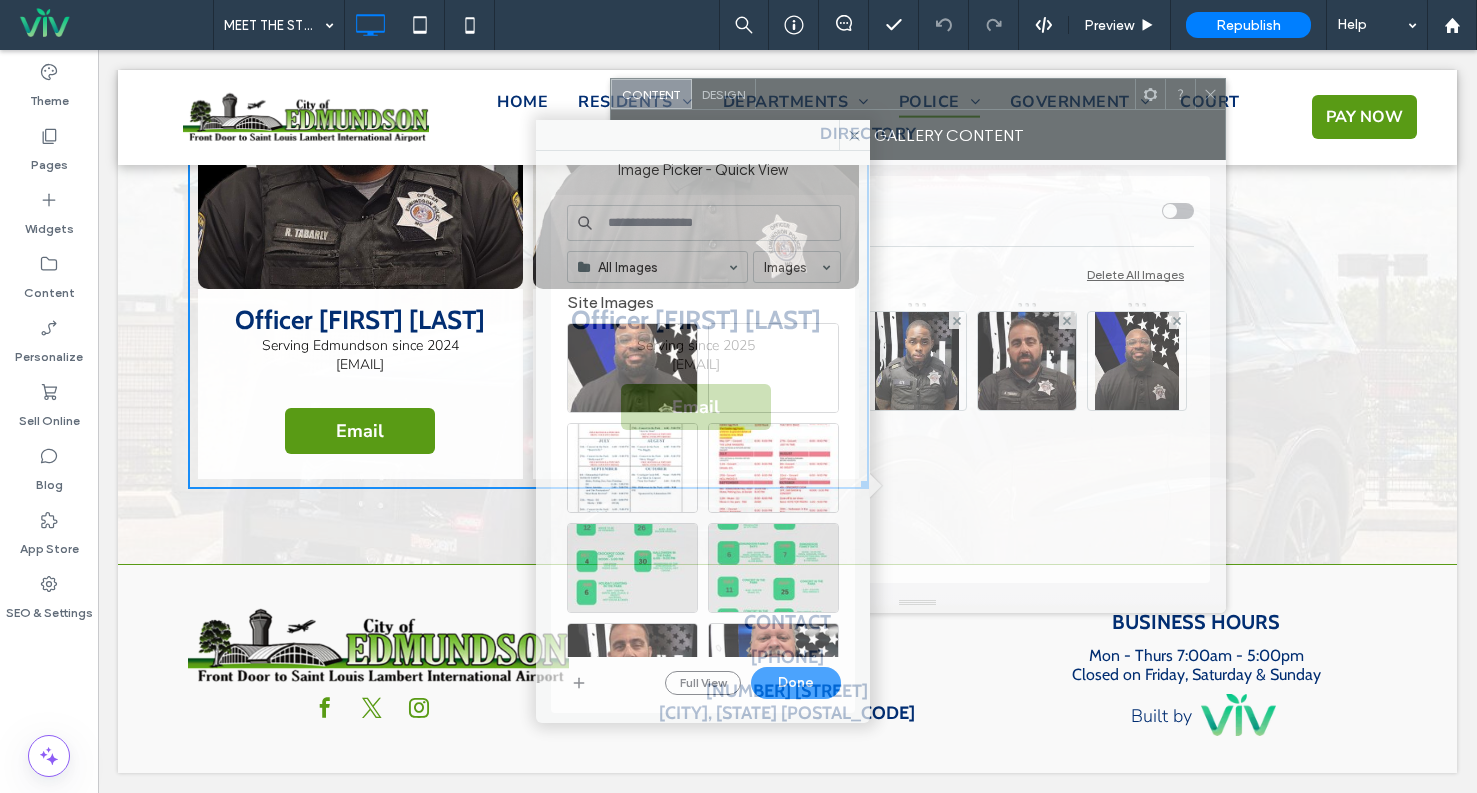 drag, startPoint x: 1122, startPoint y: 146, endPoint x: 733, endPoint y: 73, distance: 395.79034 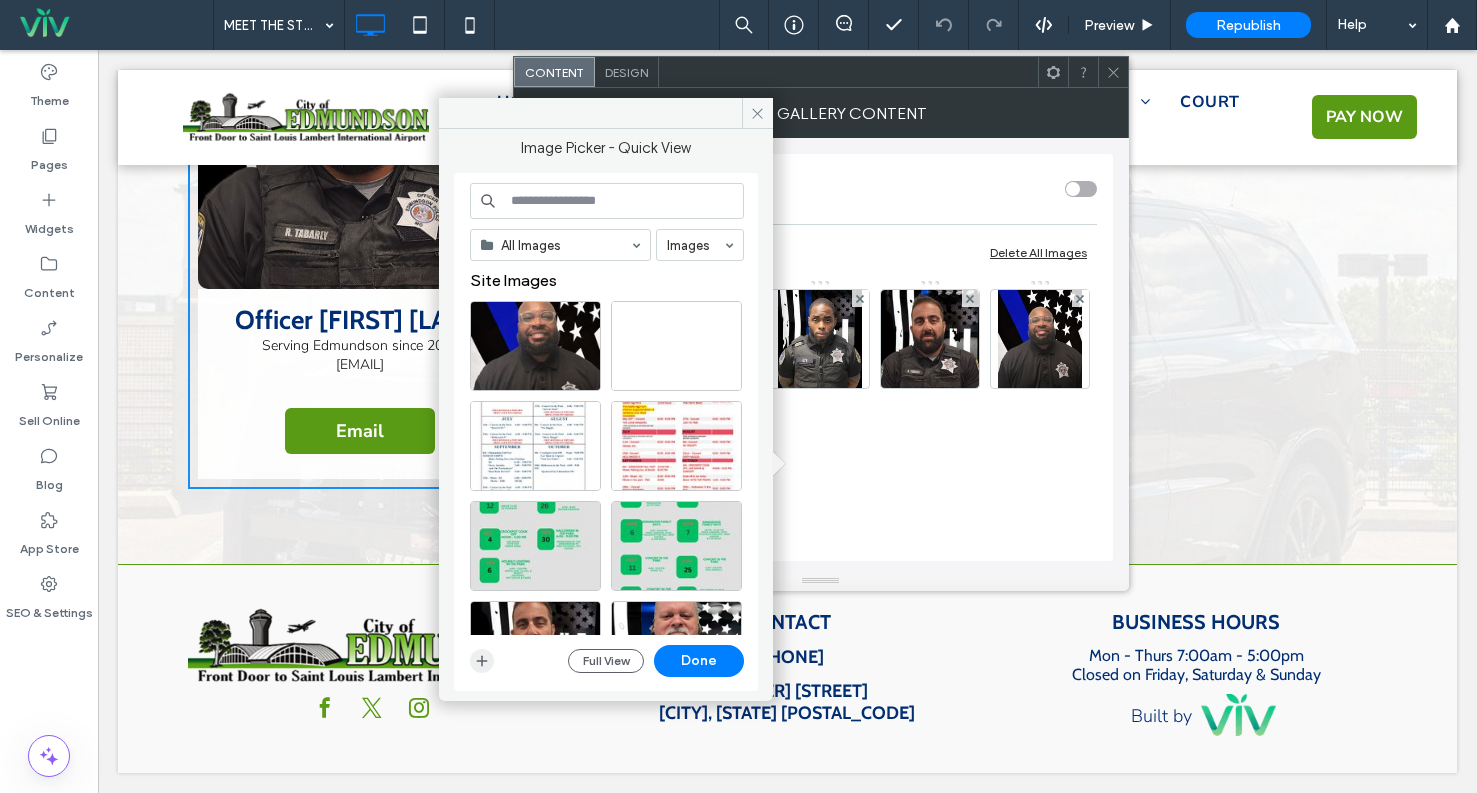 click 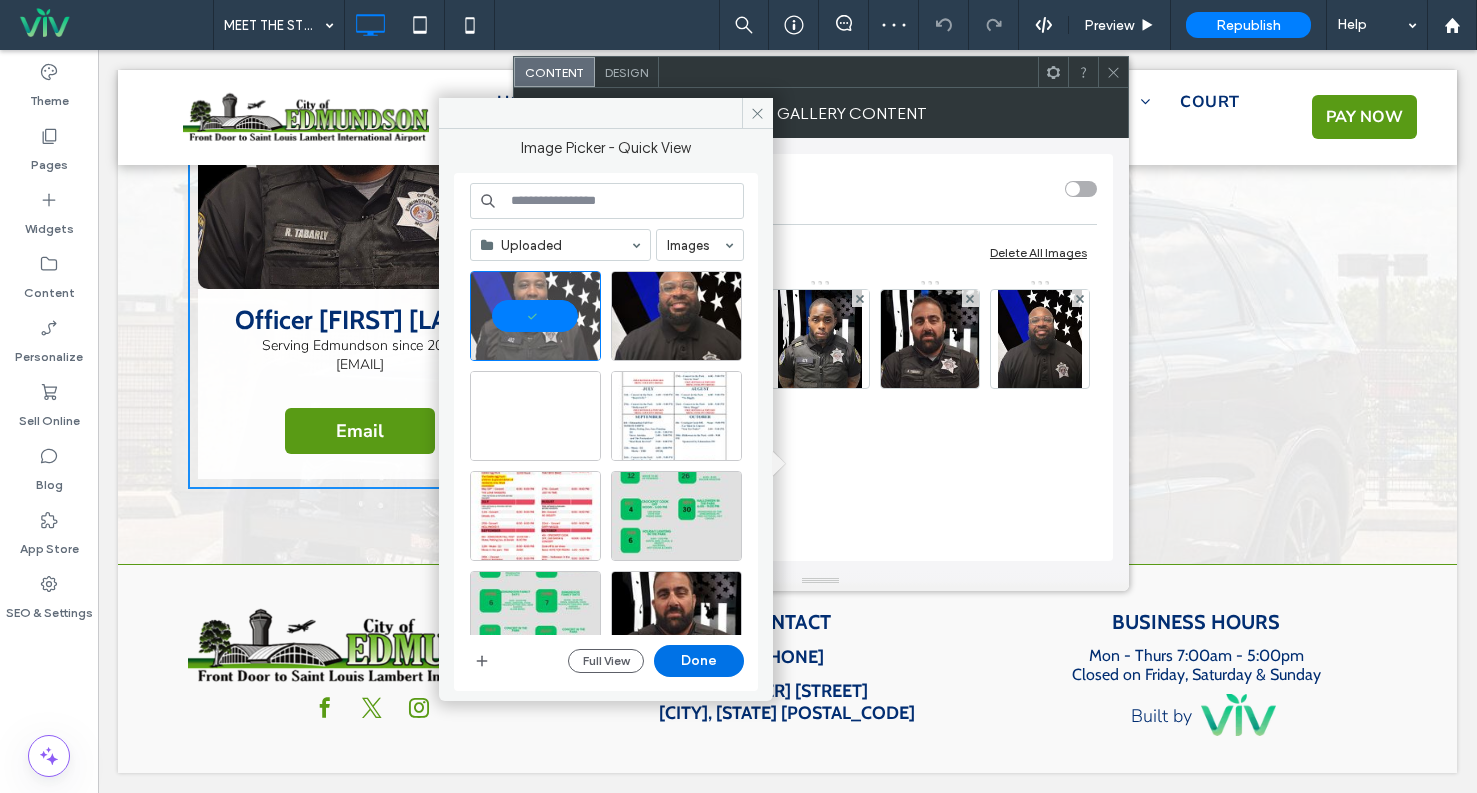 click on "Done" at bounding box center (699, 661) 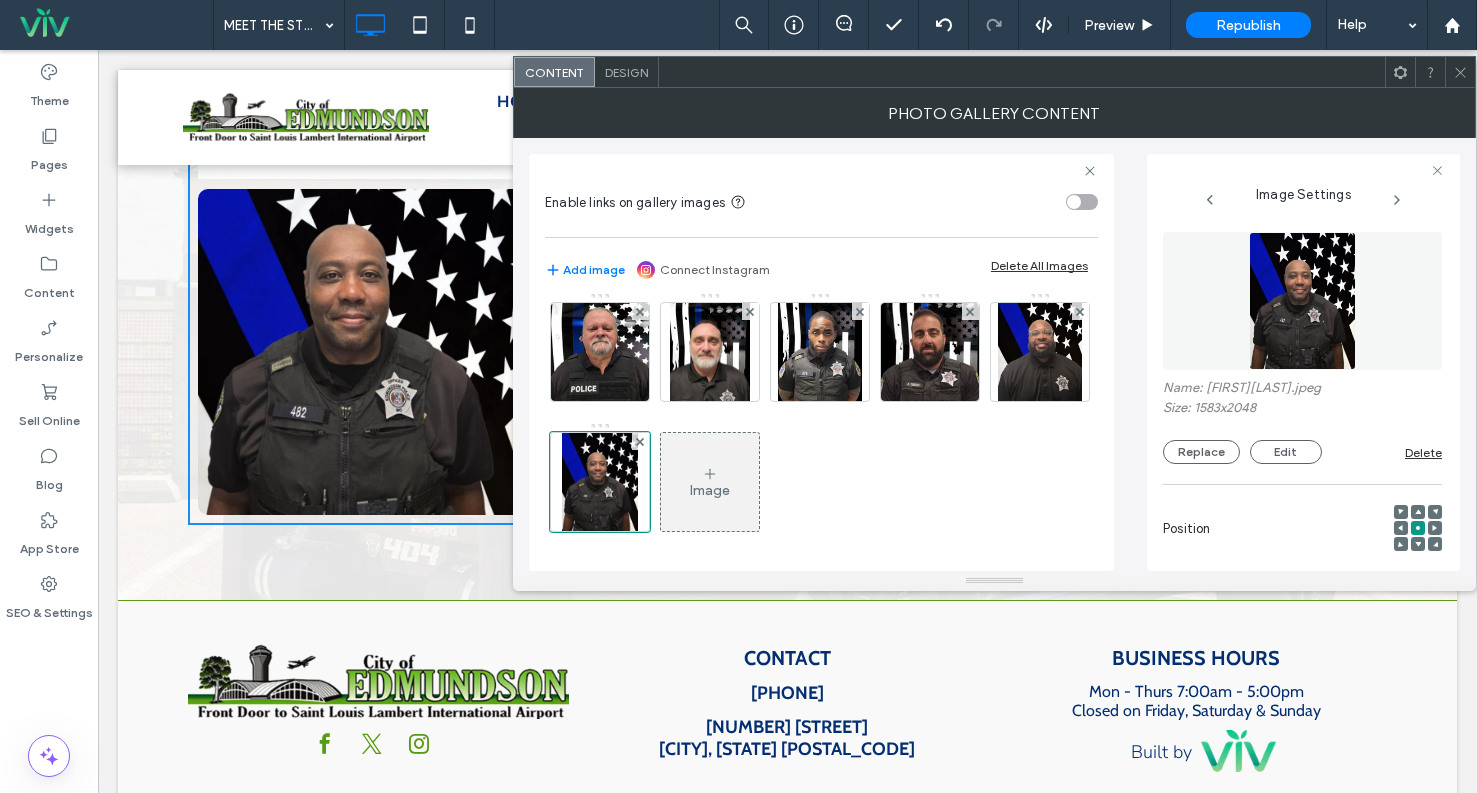 scroll, scrollTop: 3138, scrollLeft: 0, axis: vertical 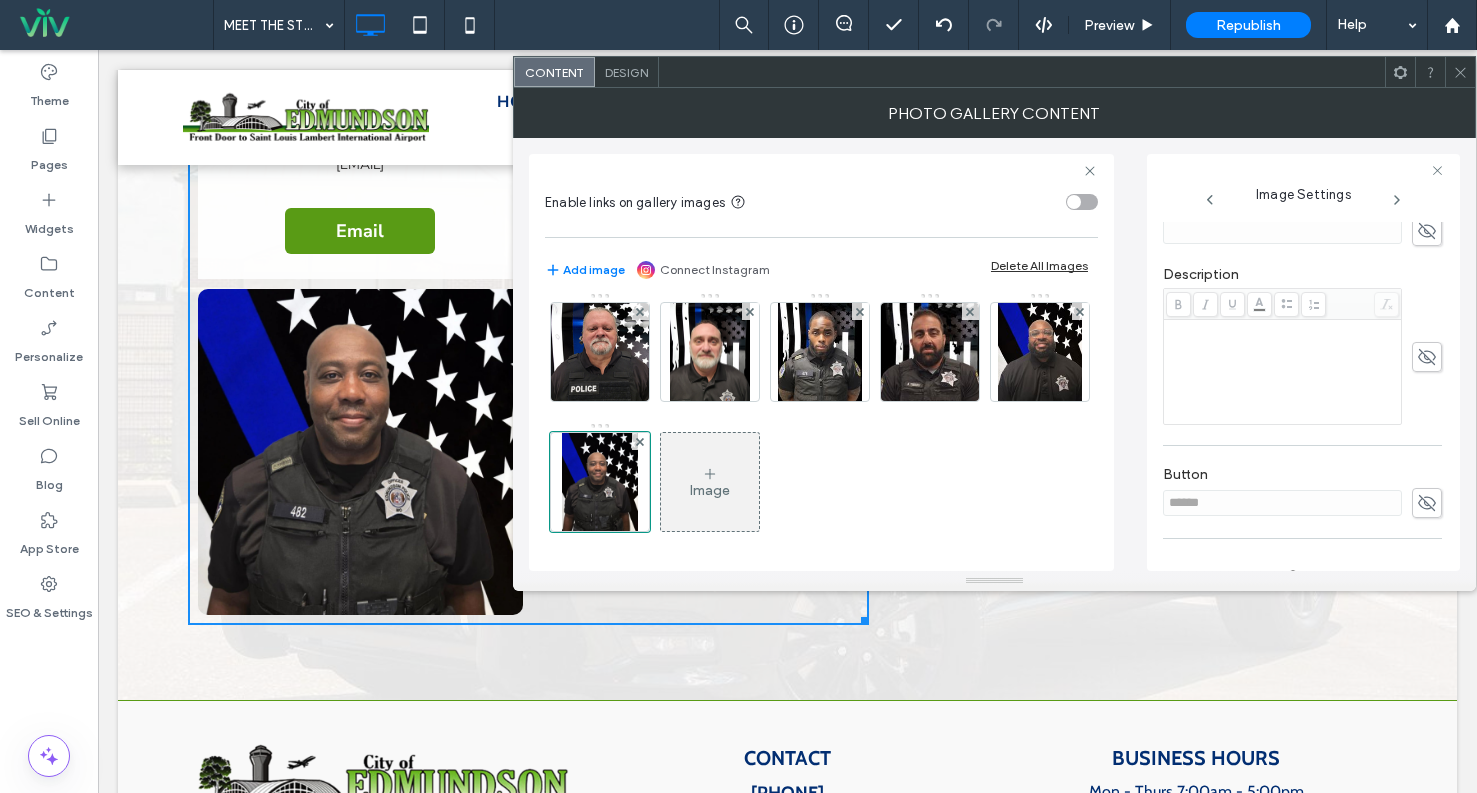 click 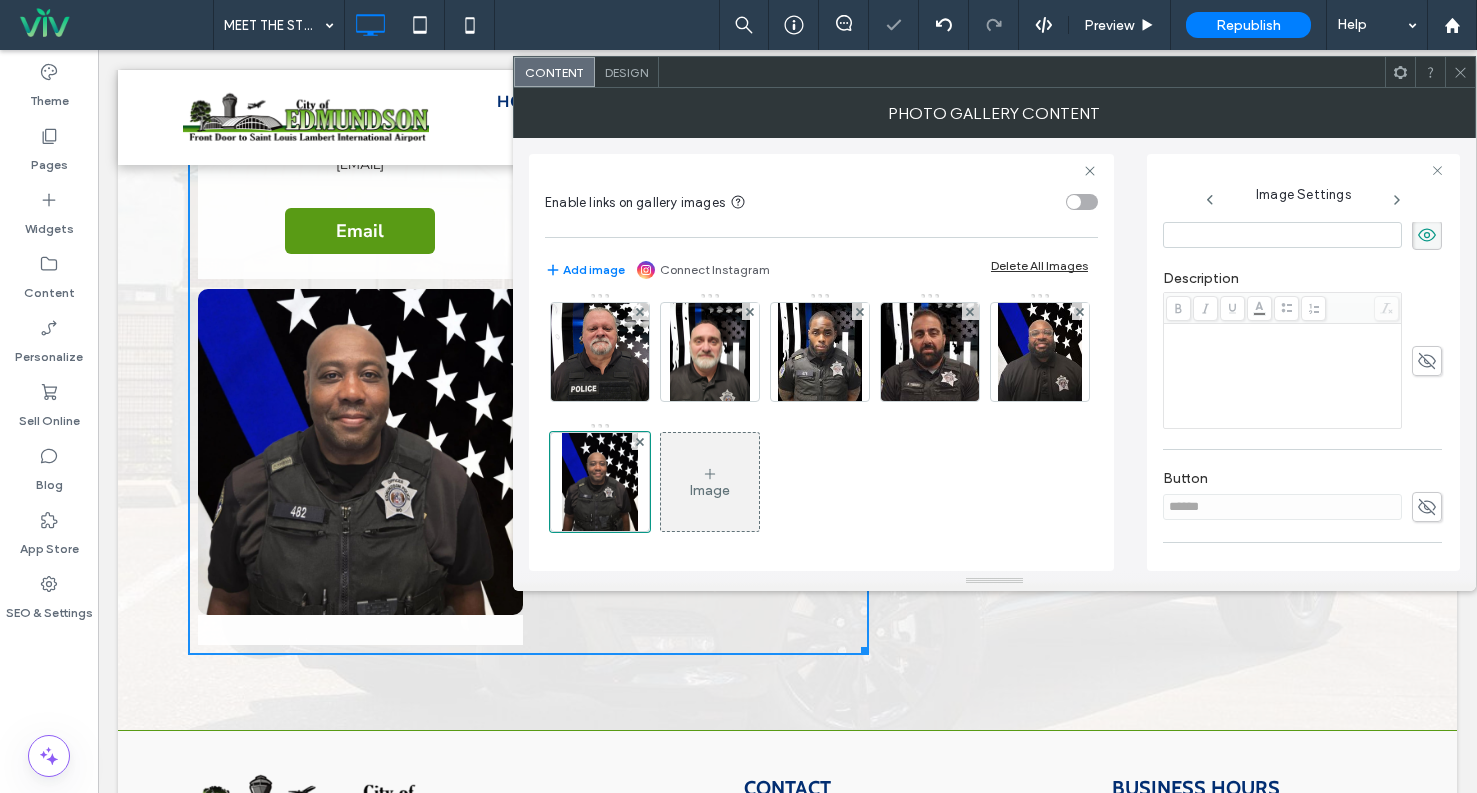 click 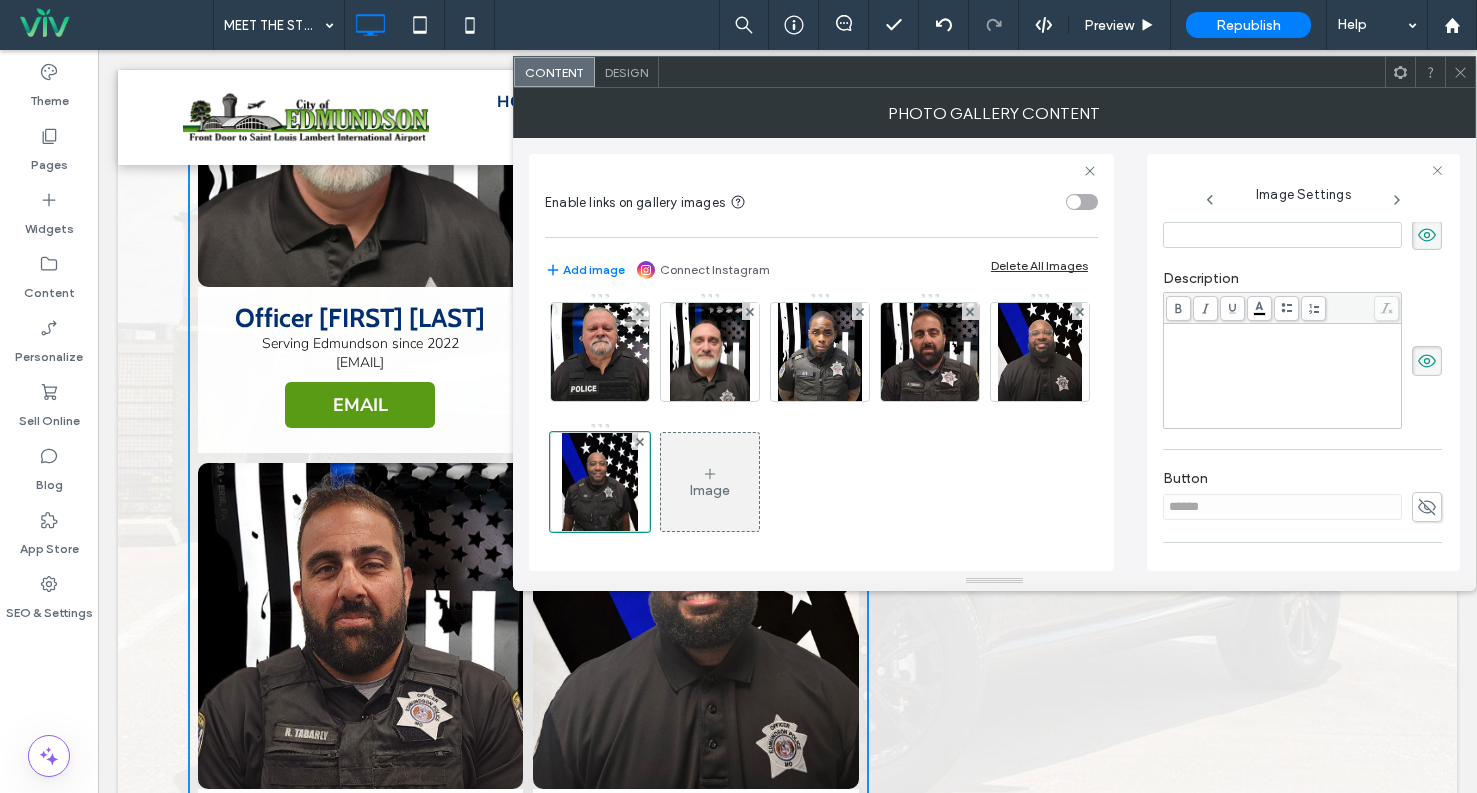 scroll, scrollTop: 2338, scrollLeft: 0, axis: vertical 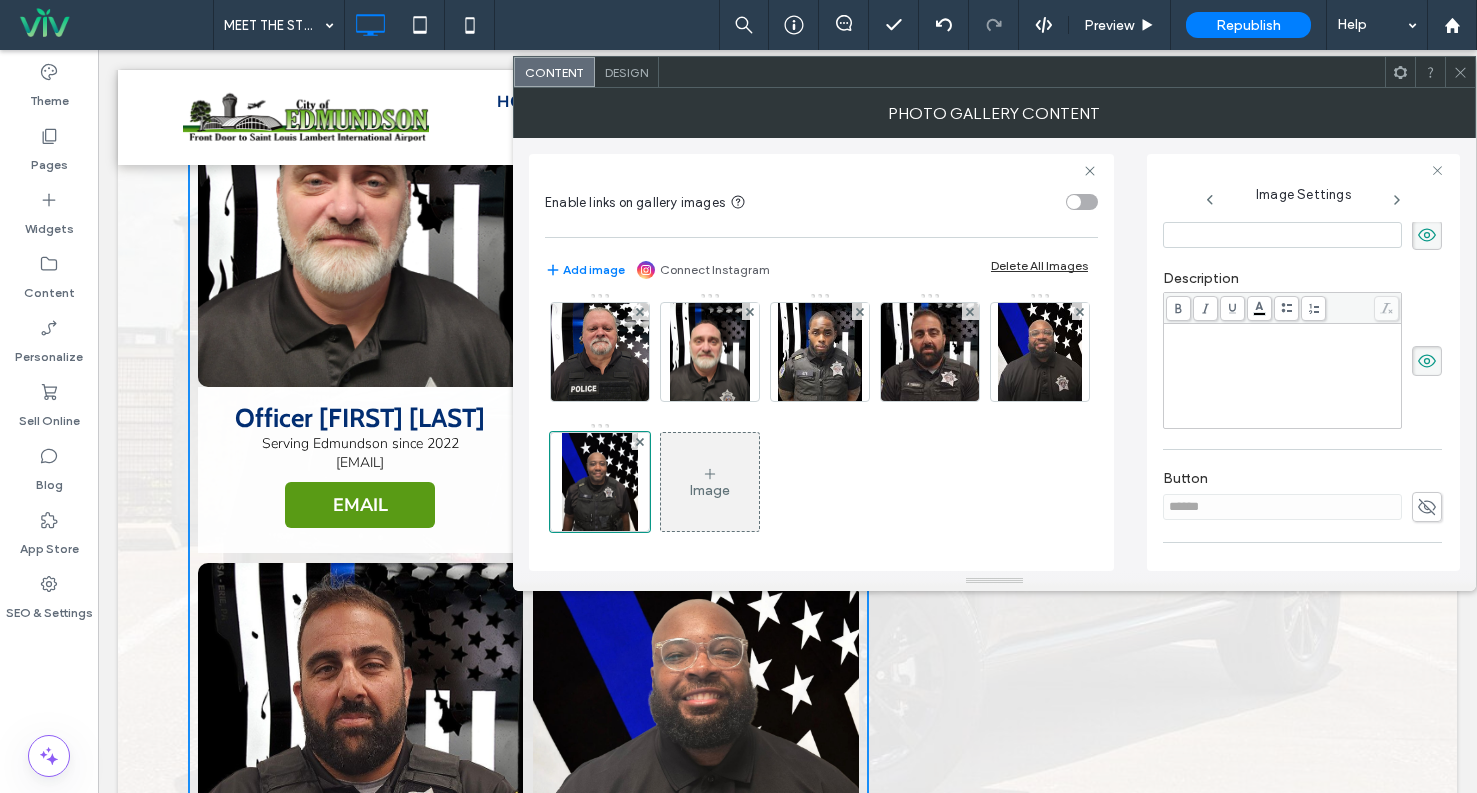 click at bounding box center (1283, 376) 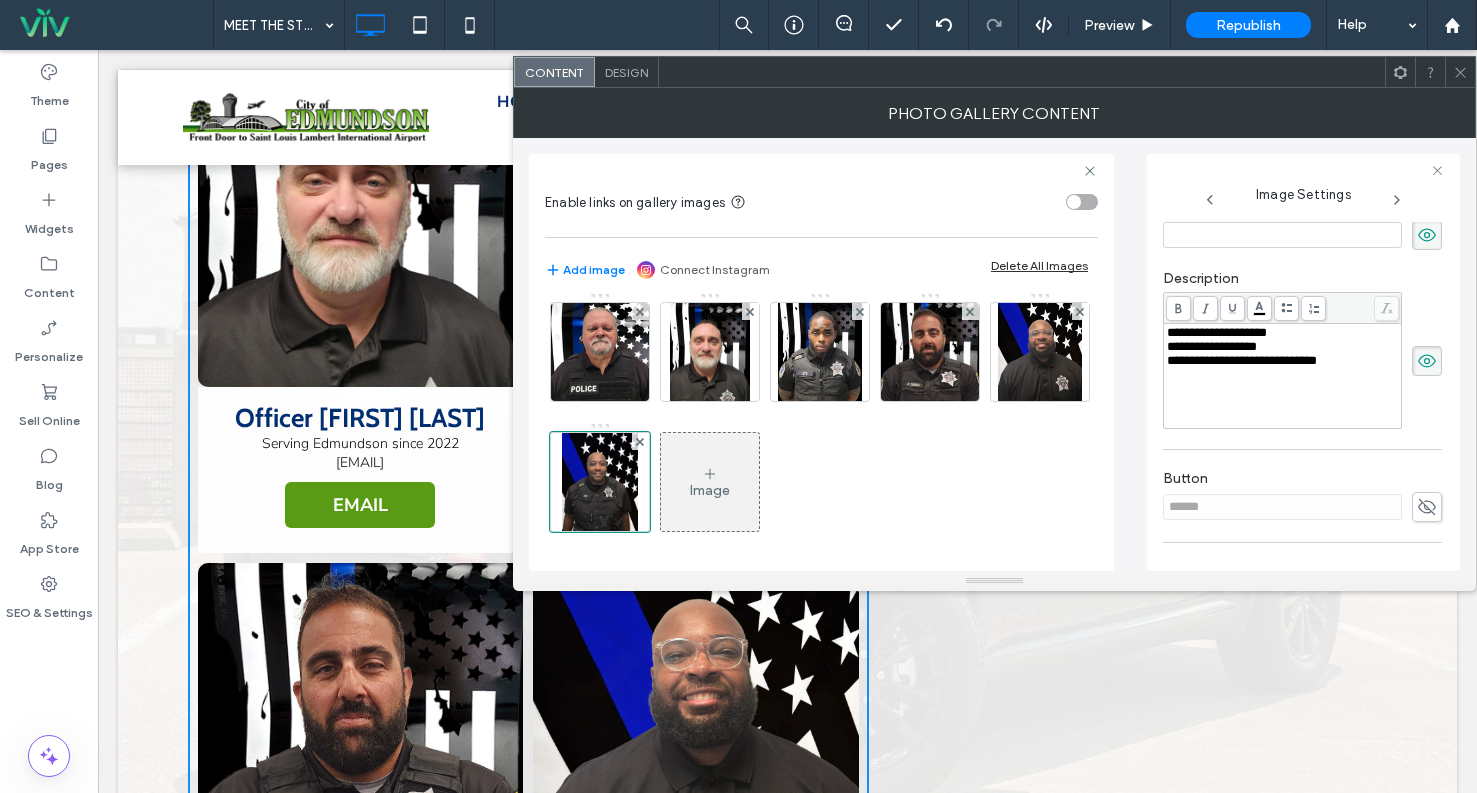click on "**********" at bounding box center (1302, 253) 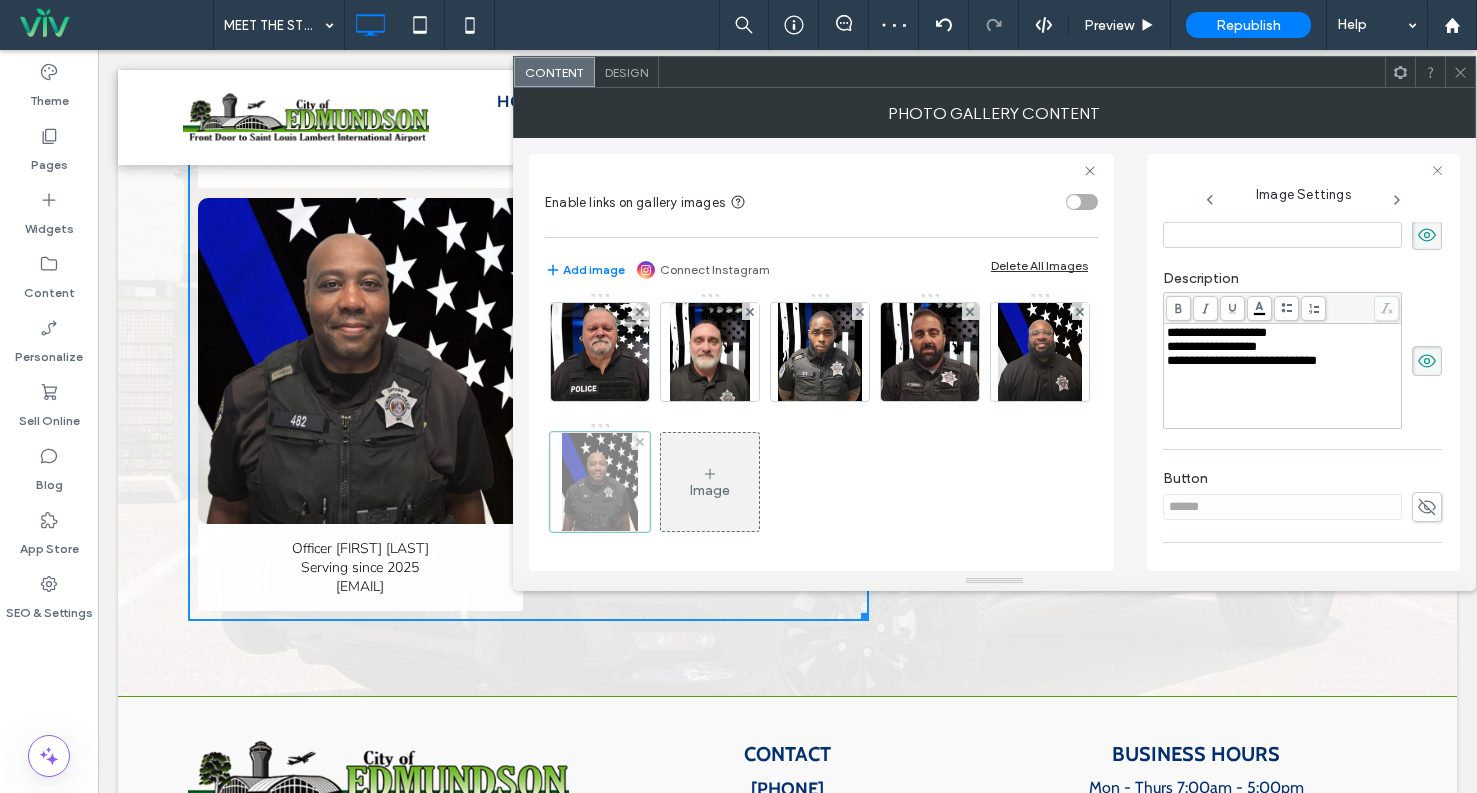 scroll, scrollTop: 3238, scrollLeft: 0, axis: vertical 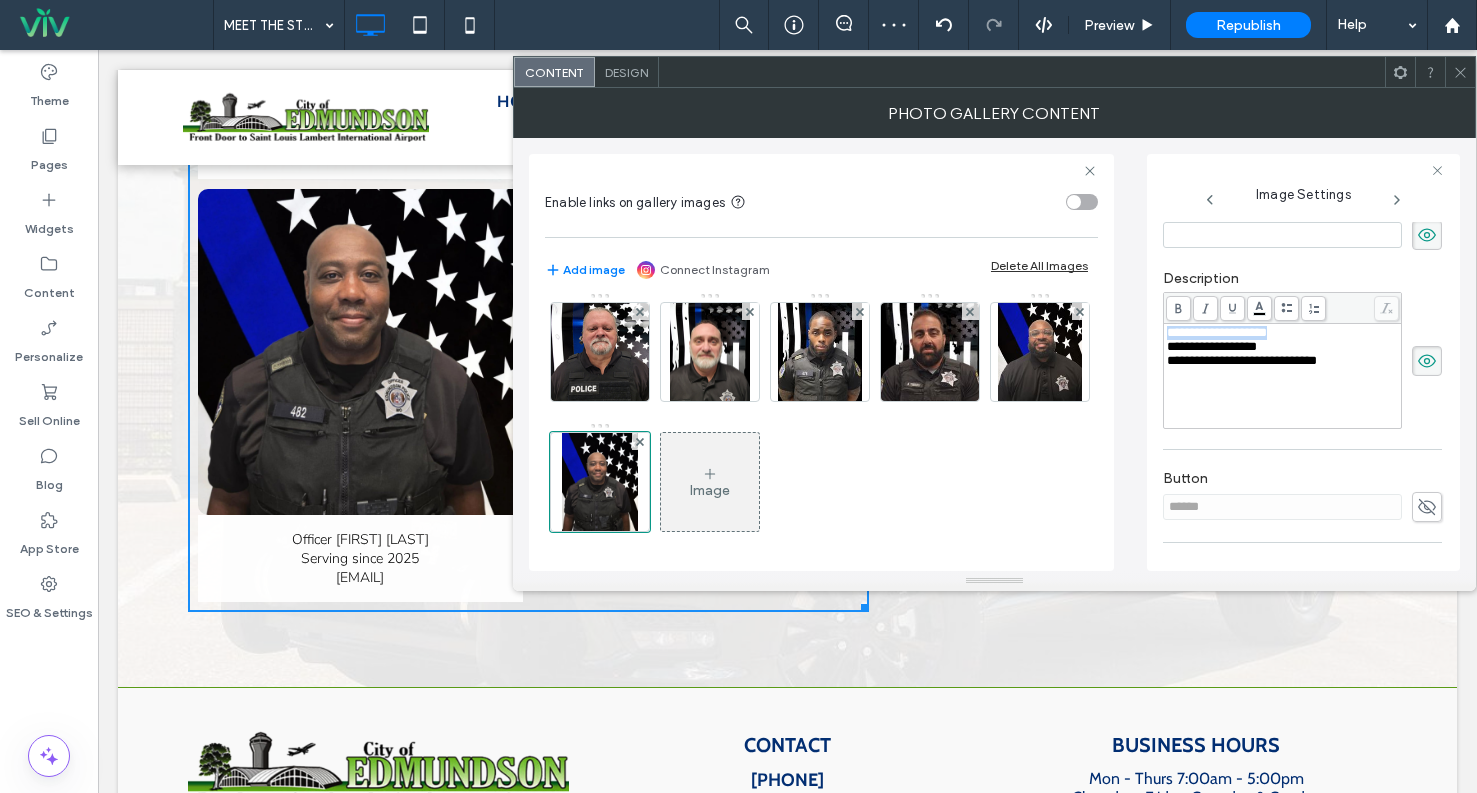 drag, startPoint x: 1219, startPoint y: 335, endPoint x: 1139, endPoint y: 335, distance: 80 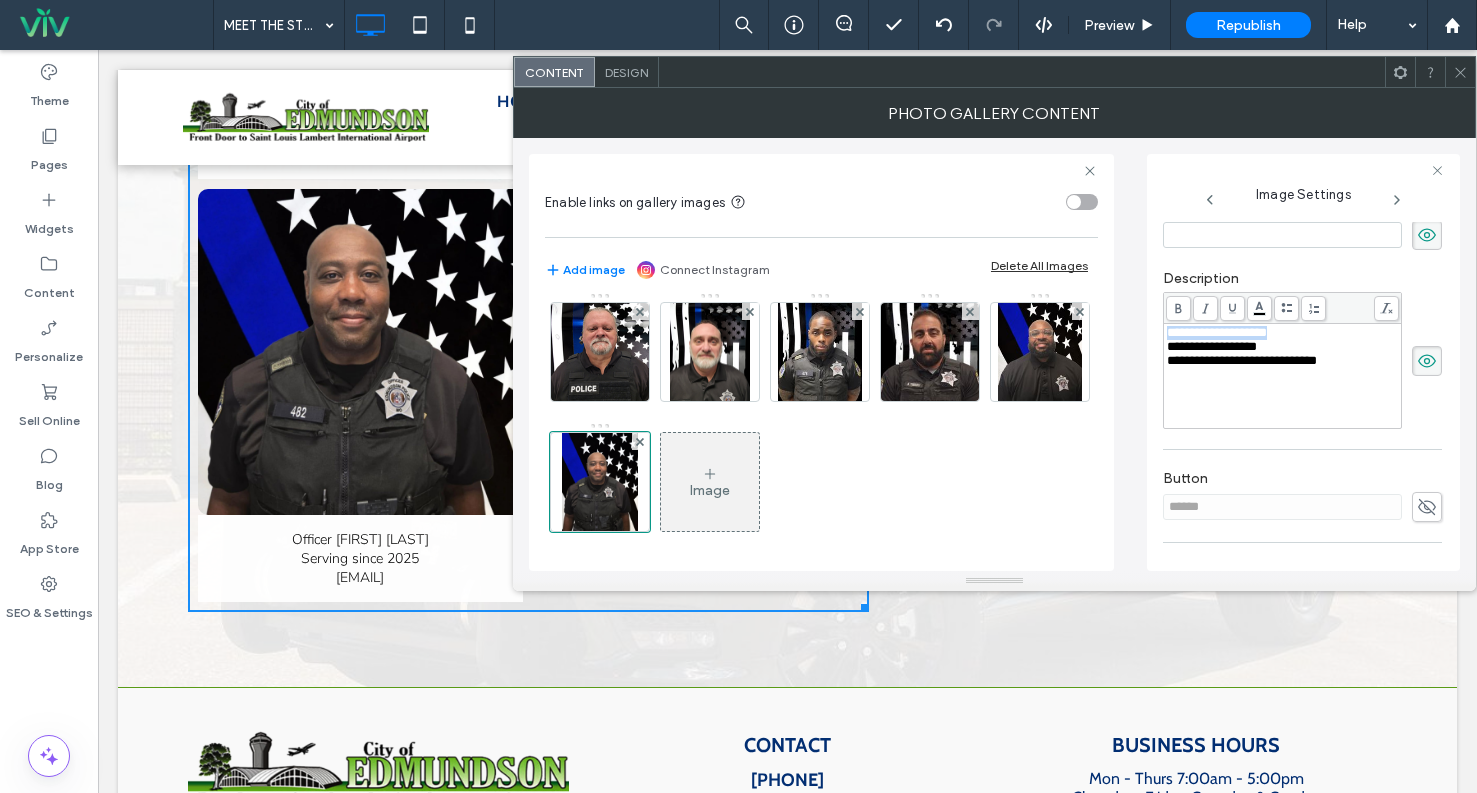 copy on "**********" 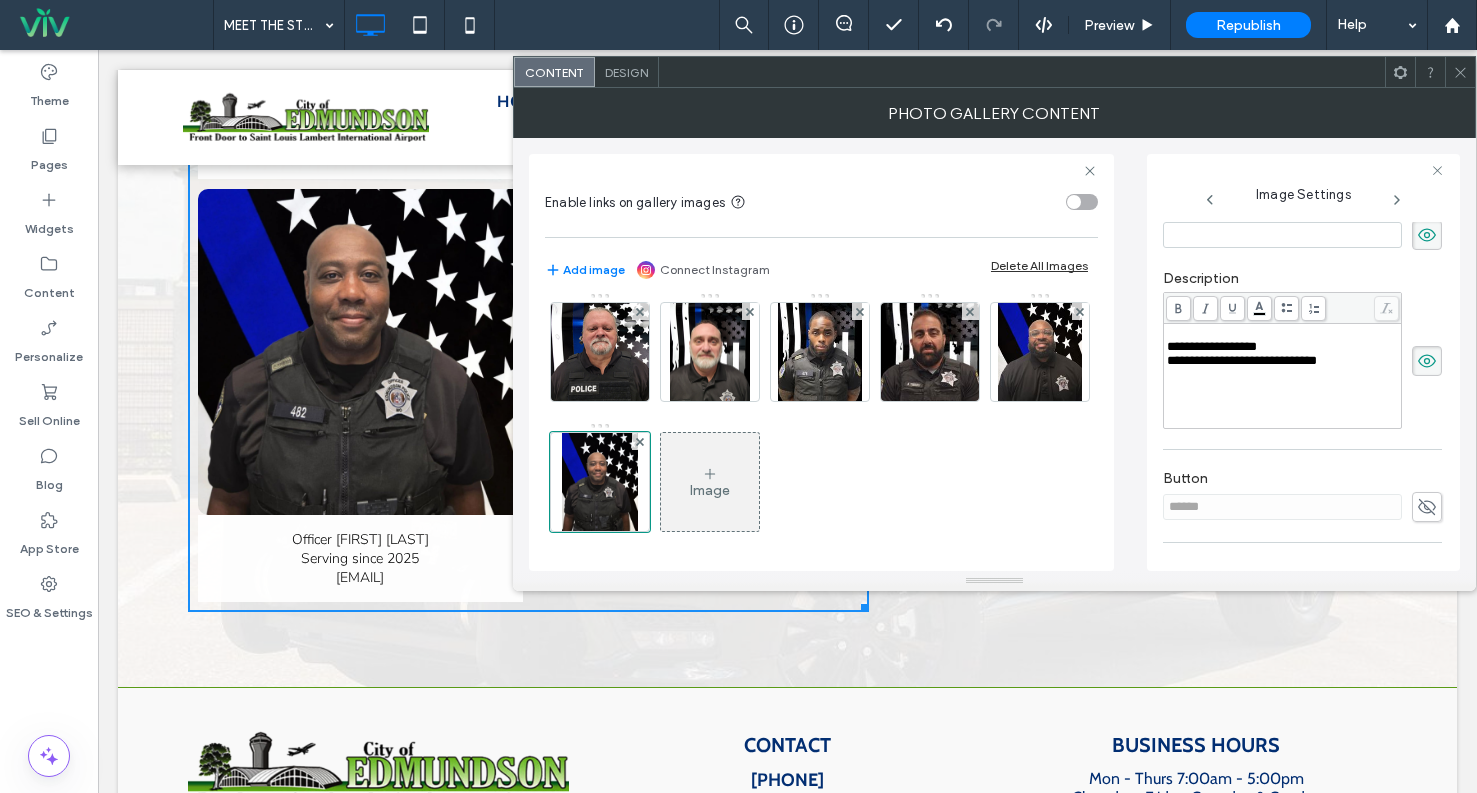 click on "**********" at bounding box center (1212, 346) 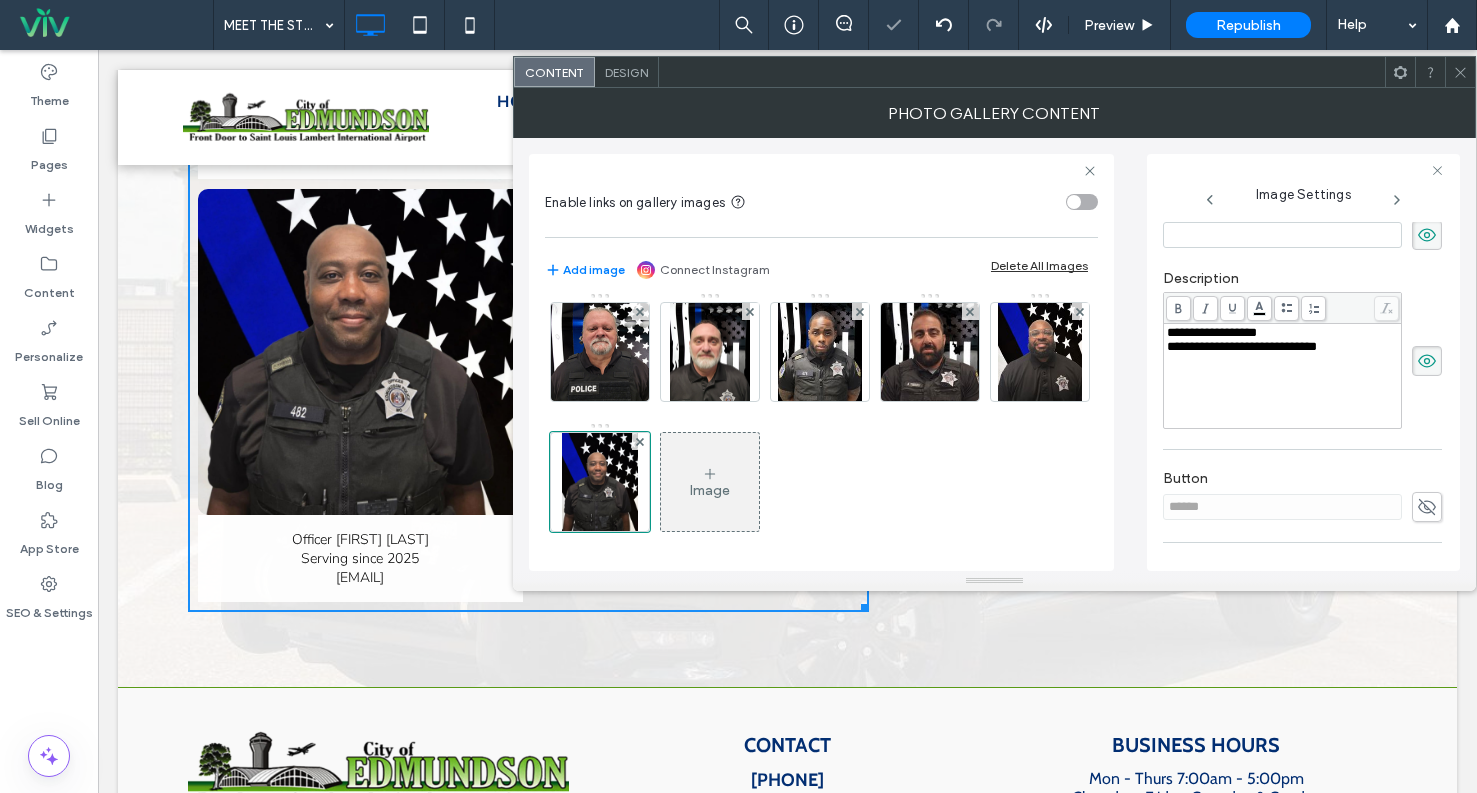 click at bounding box center (1282, 235) 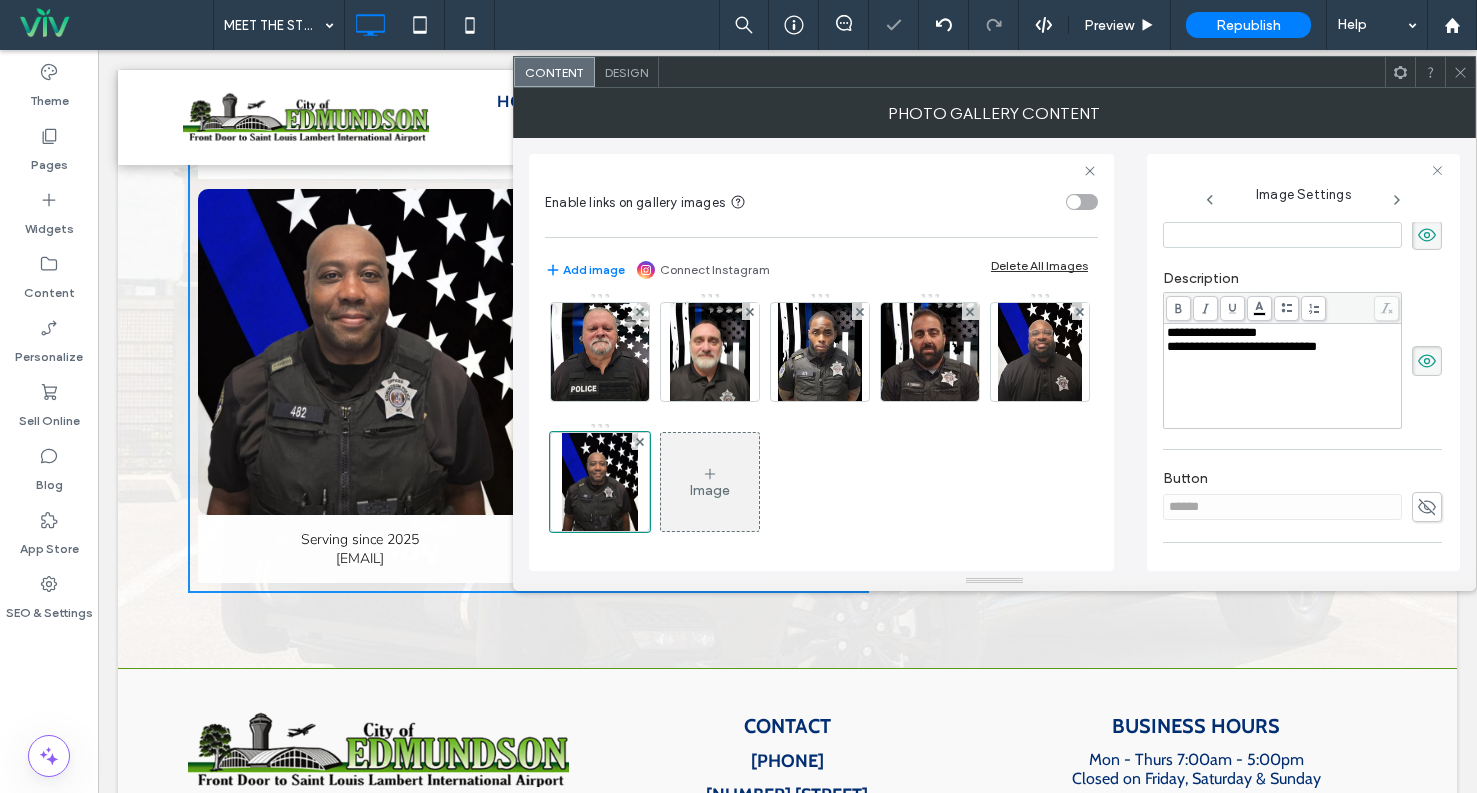paste on "**********" 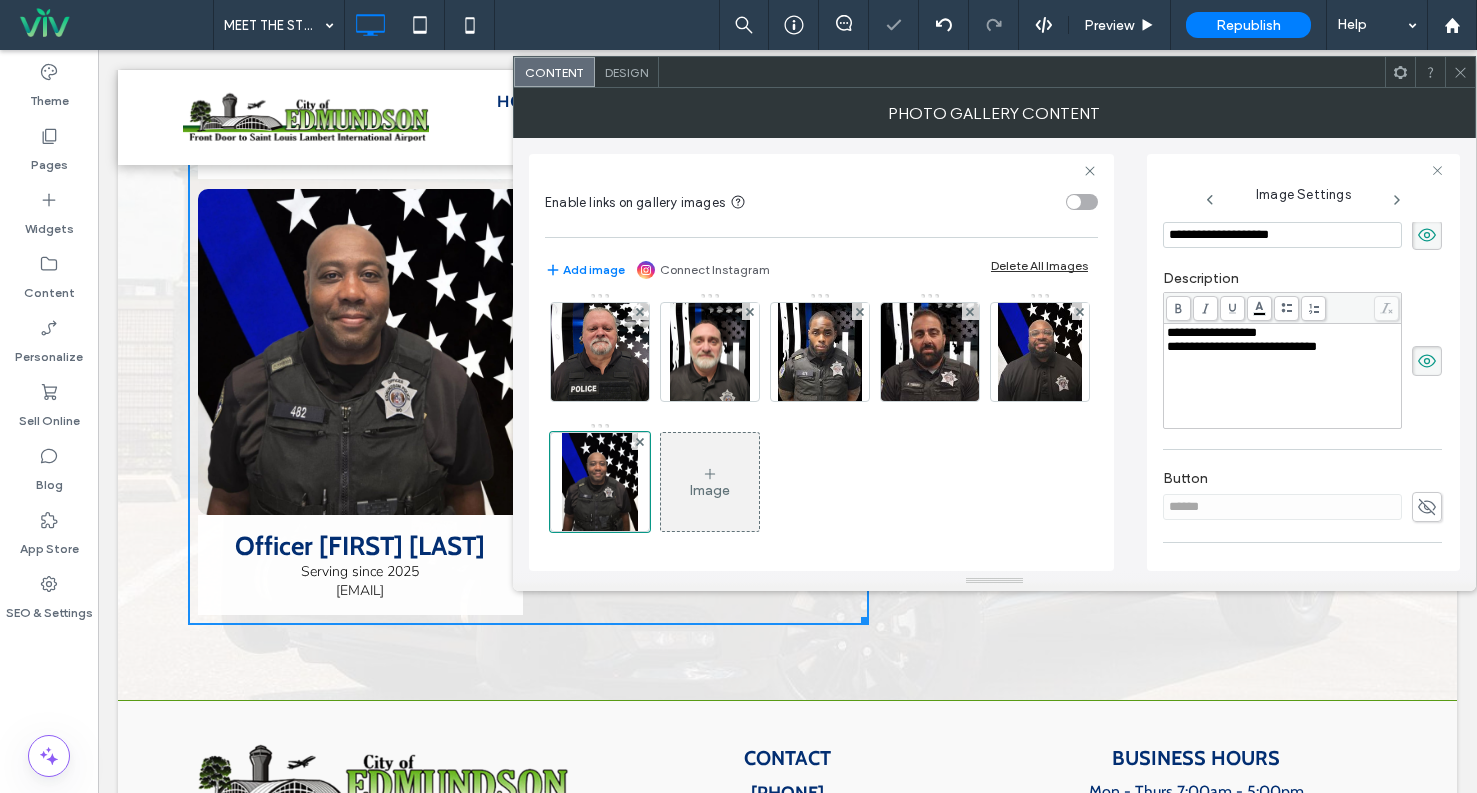 type on "**********" 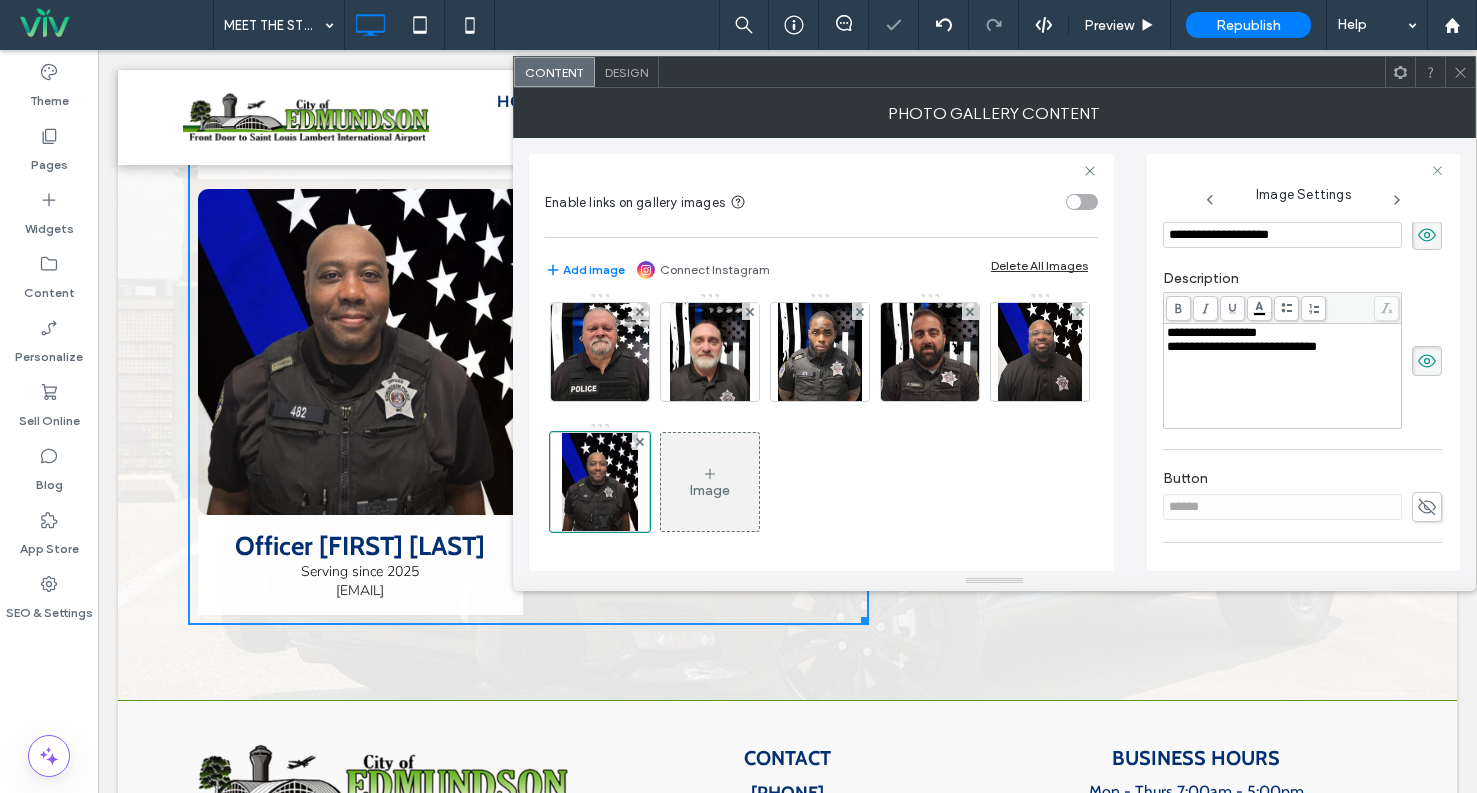 click on "**********" at bounding box center [1302, 349] 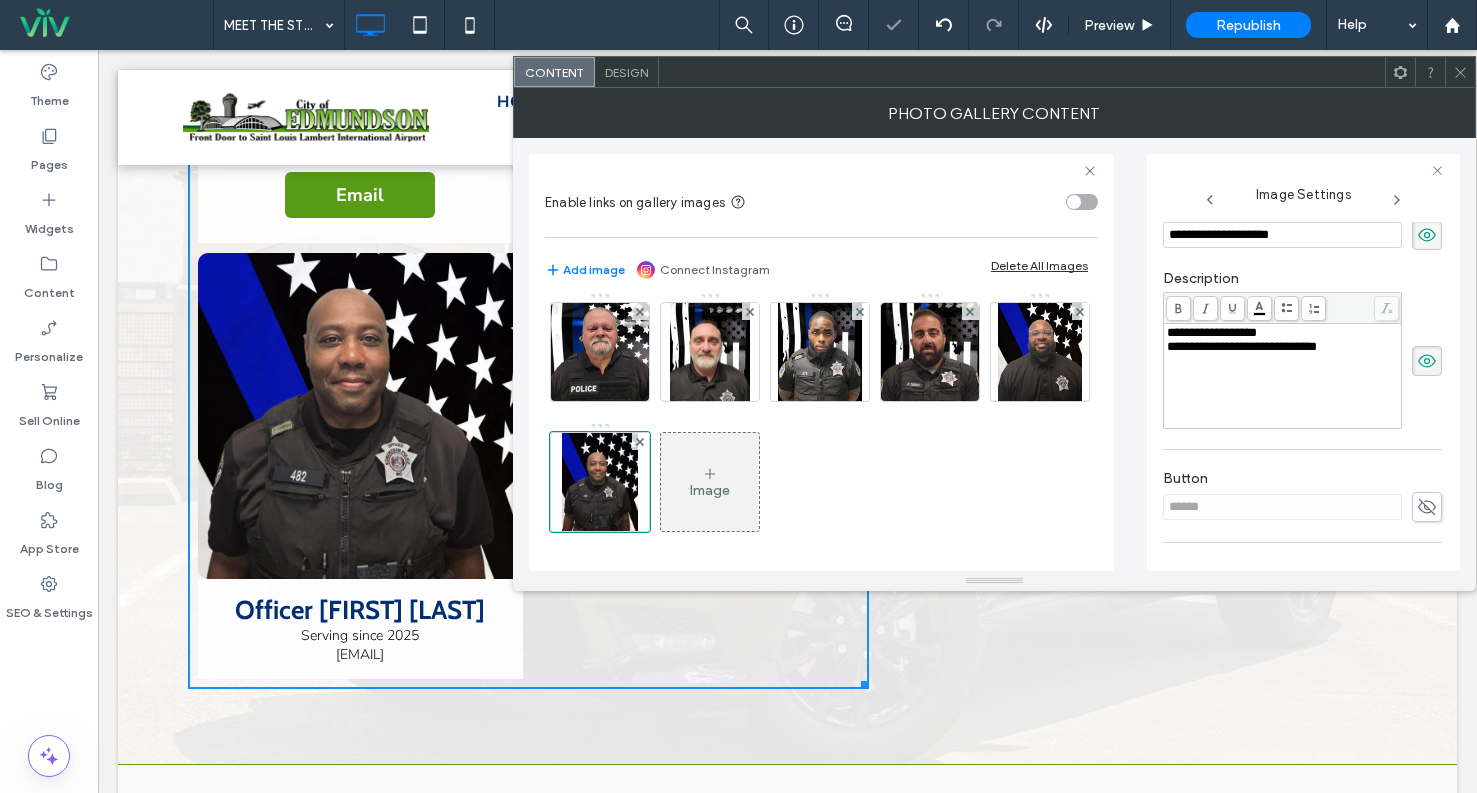 scroll, scrollTop: 3138, scrollLeft: 0, axis: vertical 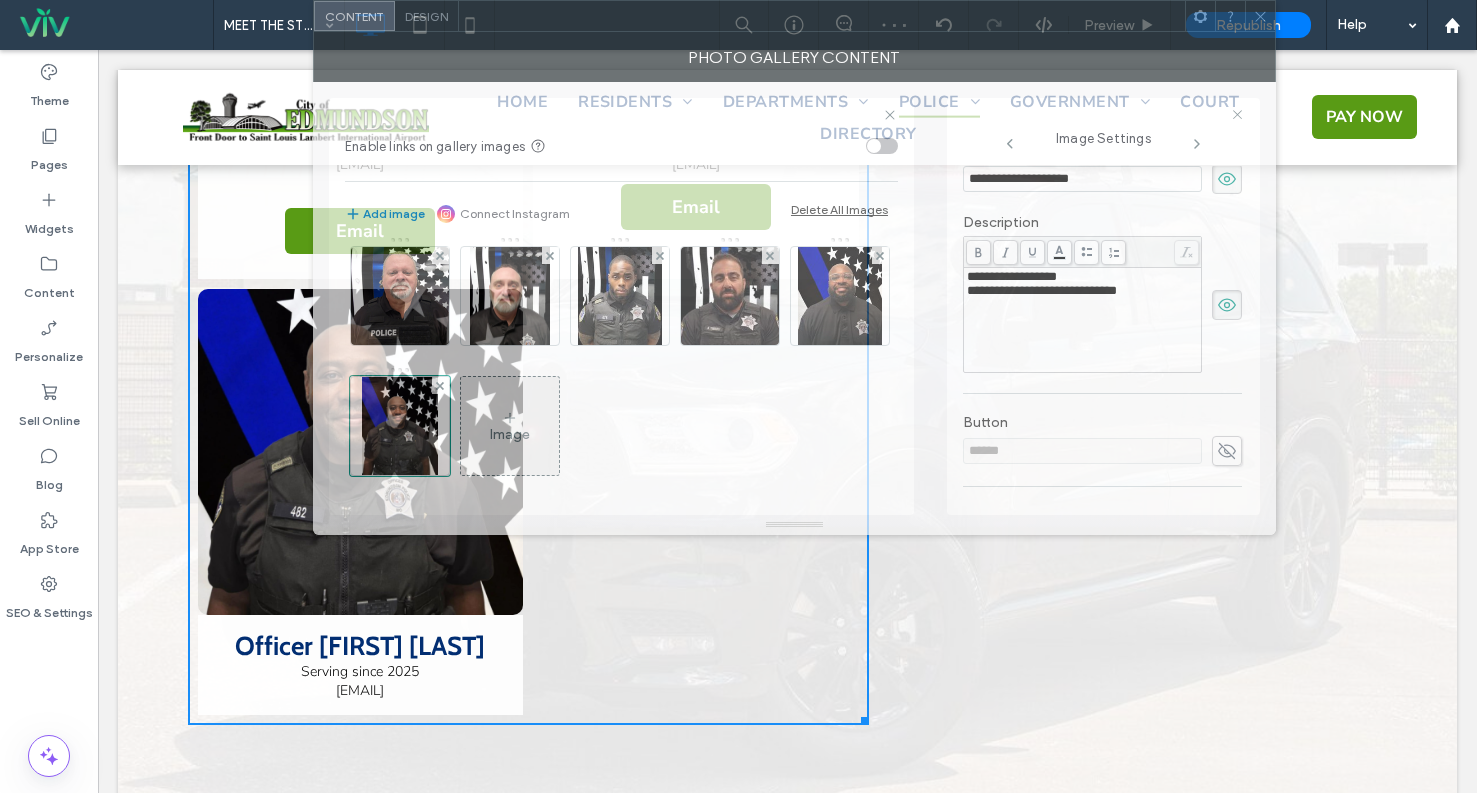 drag, startPoint x: 903, startPoint y: 76, endPoint x: 726, endPoint y: 6, distance: 190.33917 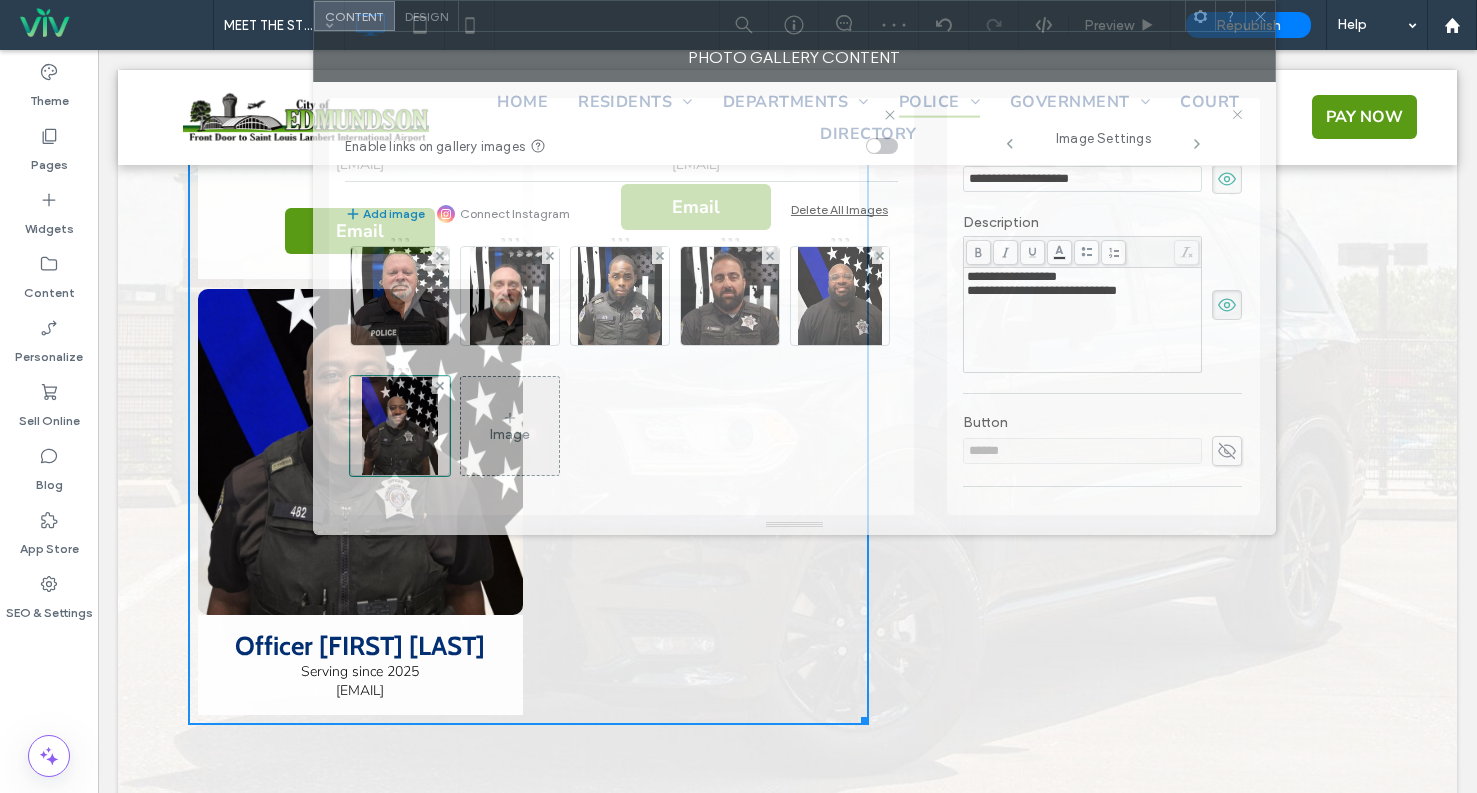 click at bounding box center [822, 16] 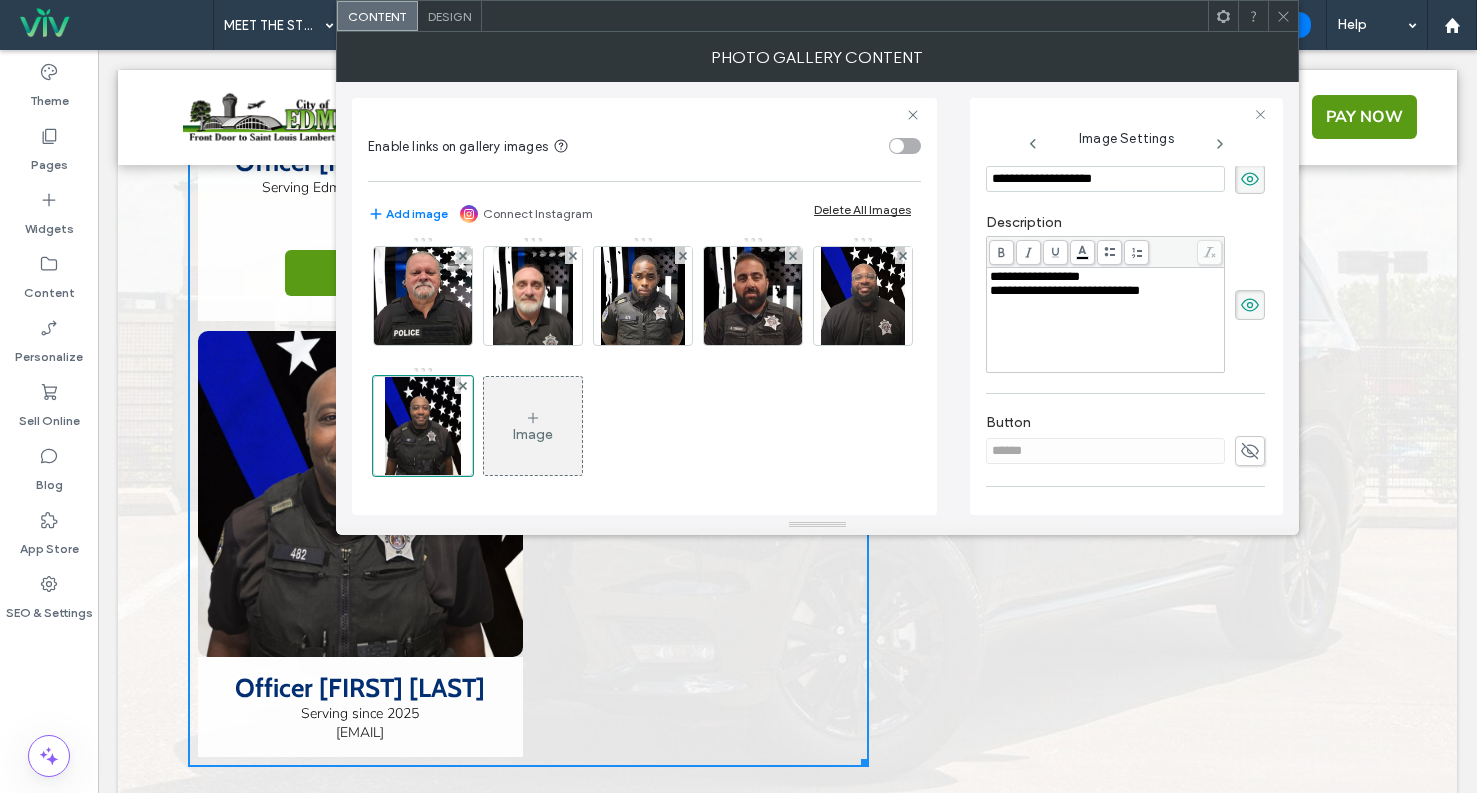 scroll, scrollTop: 3338, scrollLeft: 0, axis: vertical 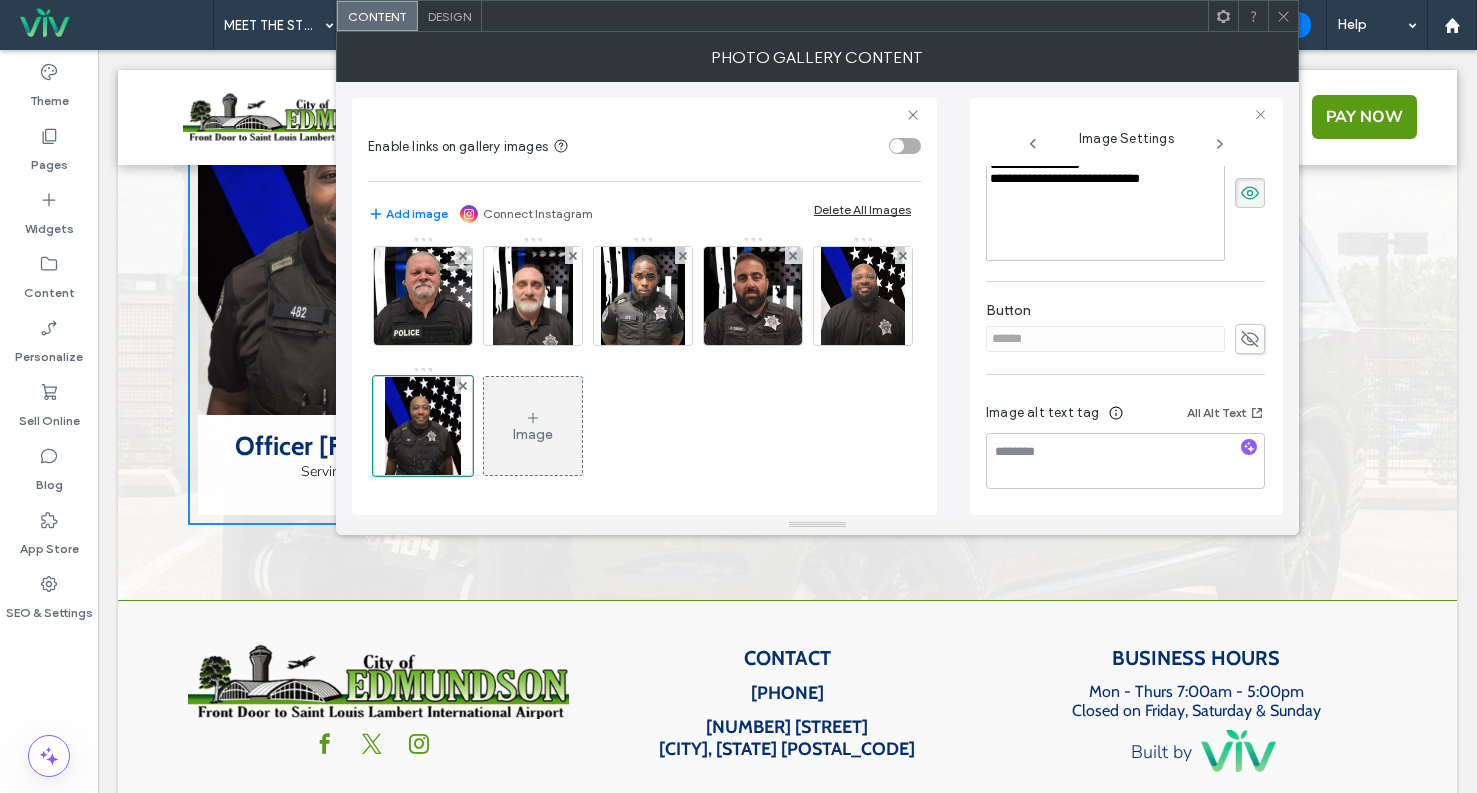 click 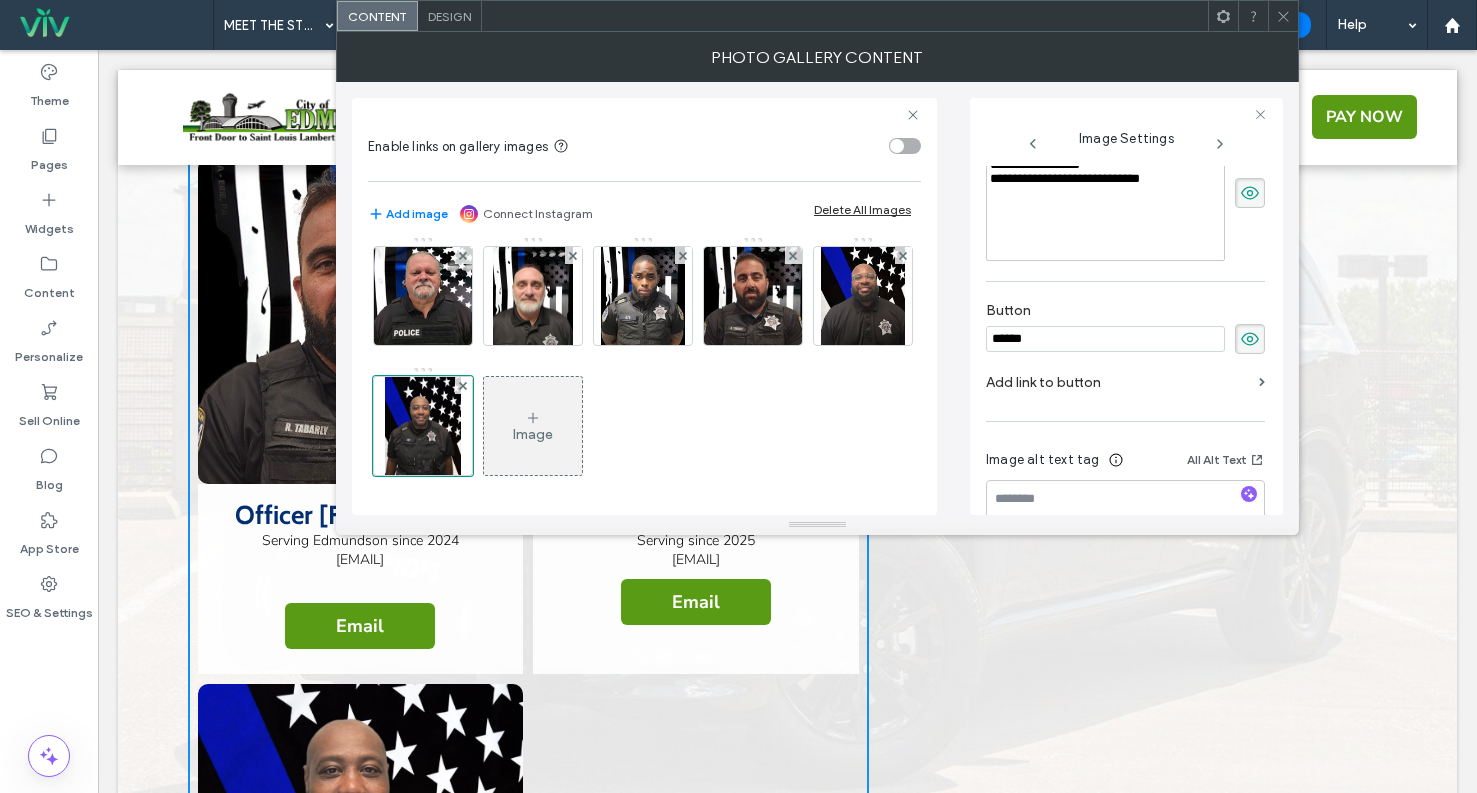 scroll, scrollTop: 2738, scrollLeft: 0, axis: vertical 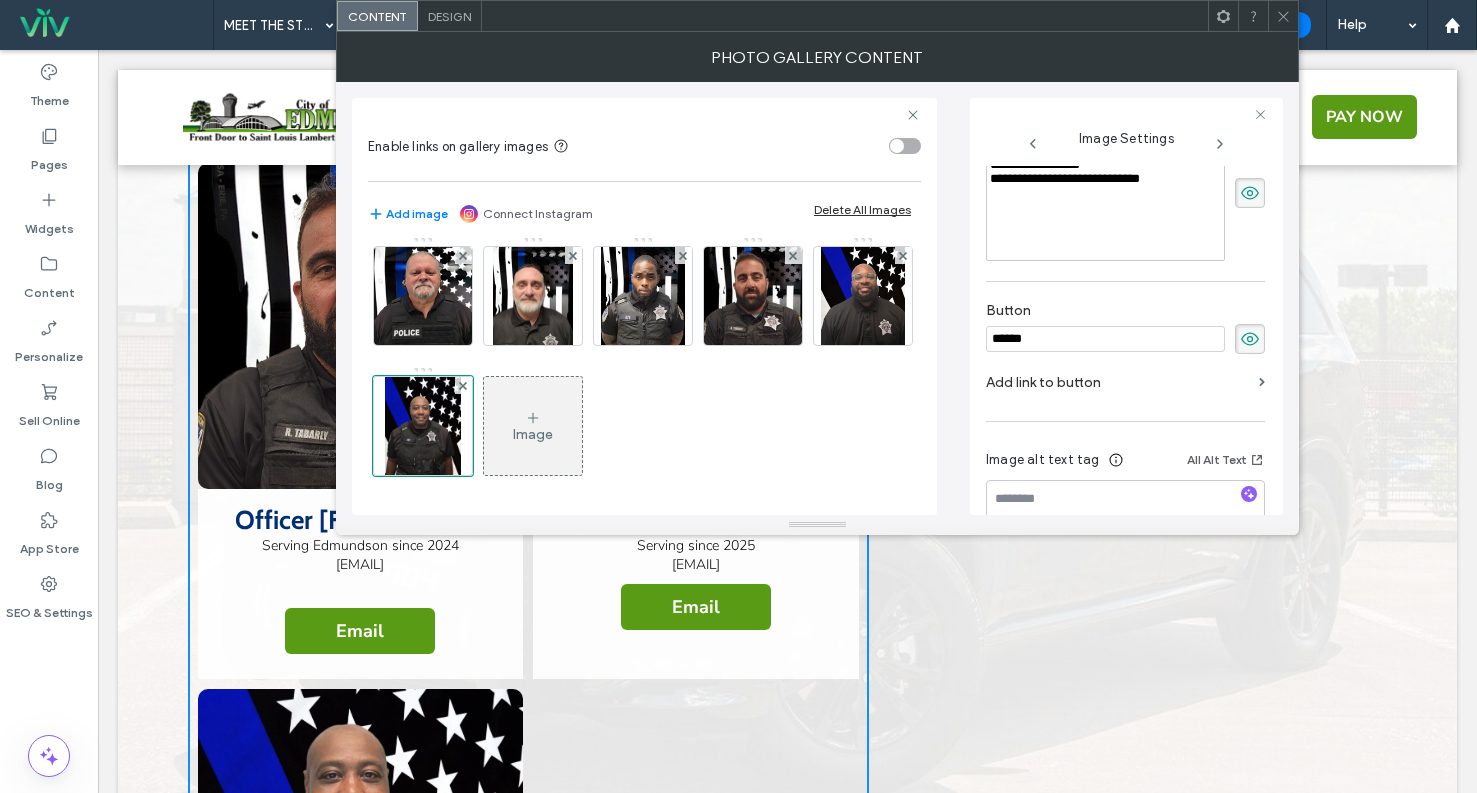 drag, startPoint x: 1043, startPoint y: 338, endPoint x: 948, endPoint y: 303, distance: 101.24229 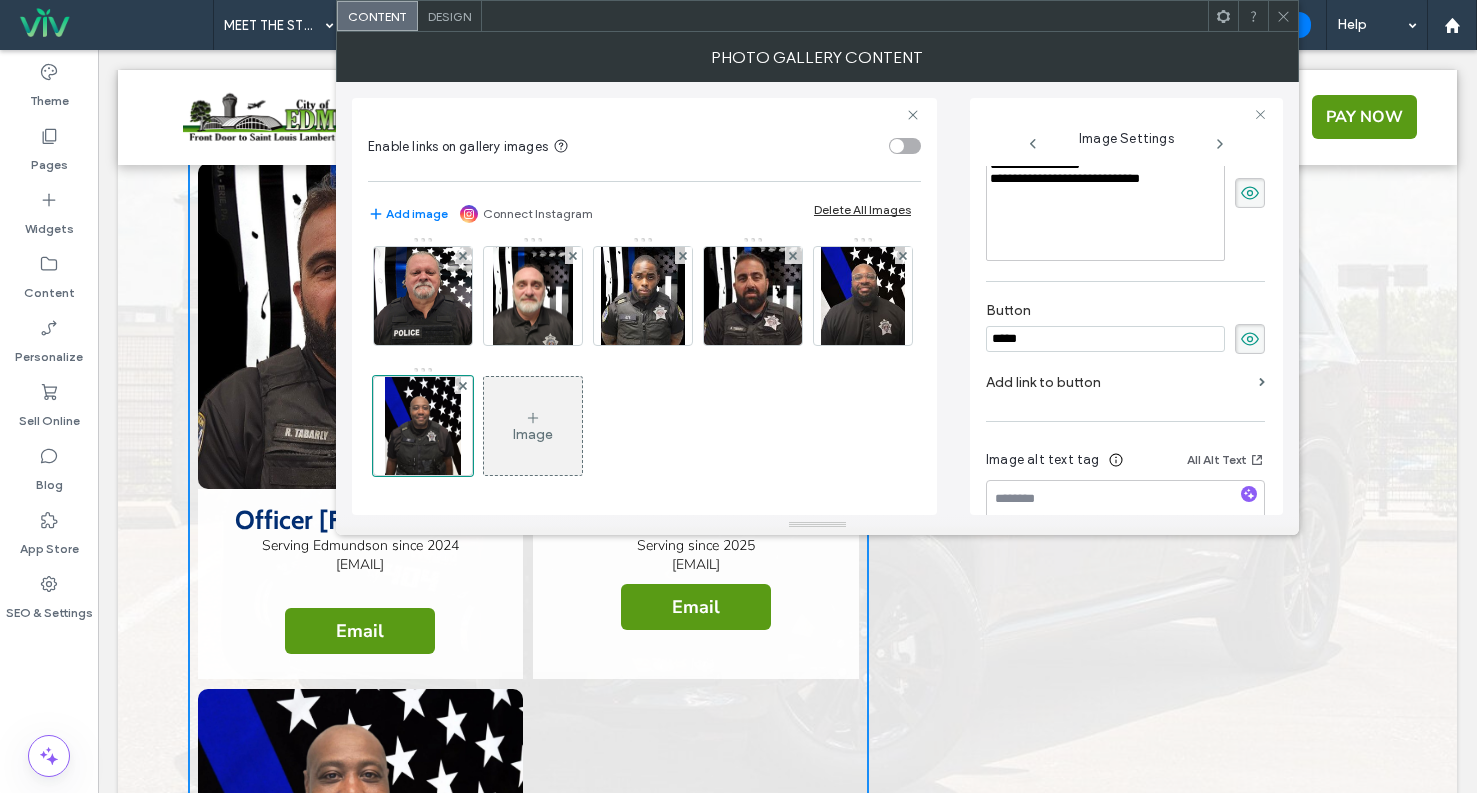 type on "*****" 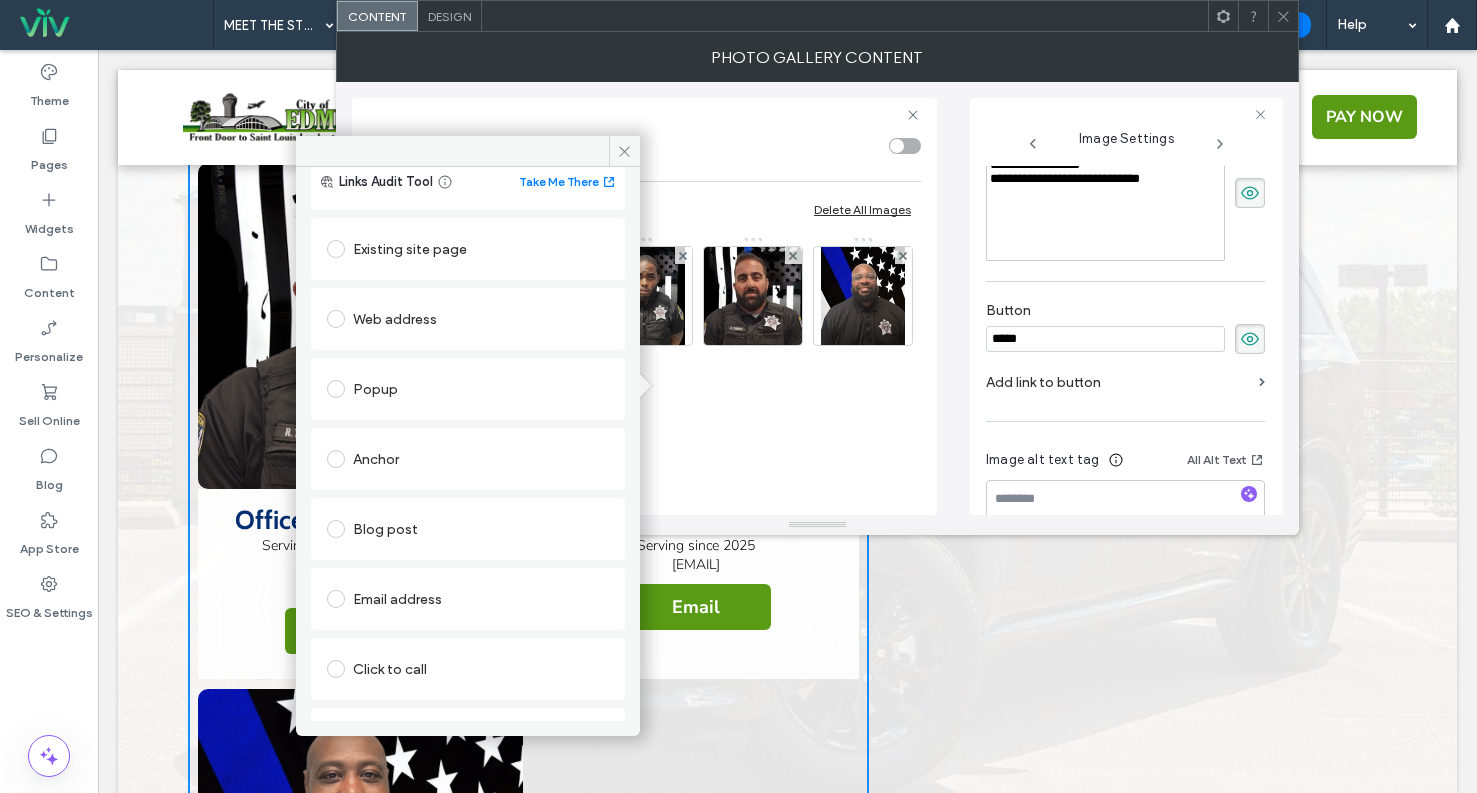 scroll, scrollTop: 102, scrollLeft: 0, axis: vertical 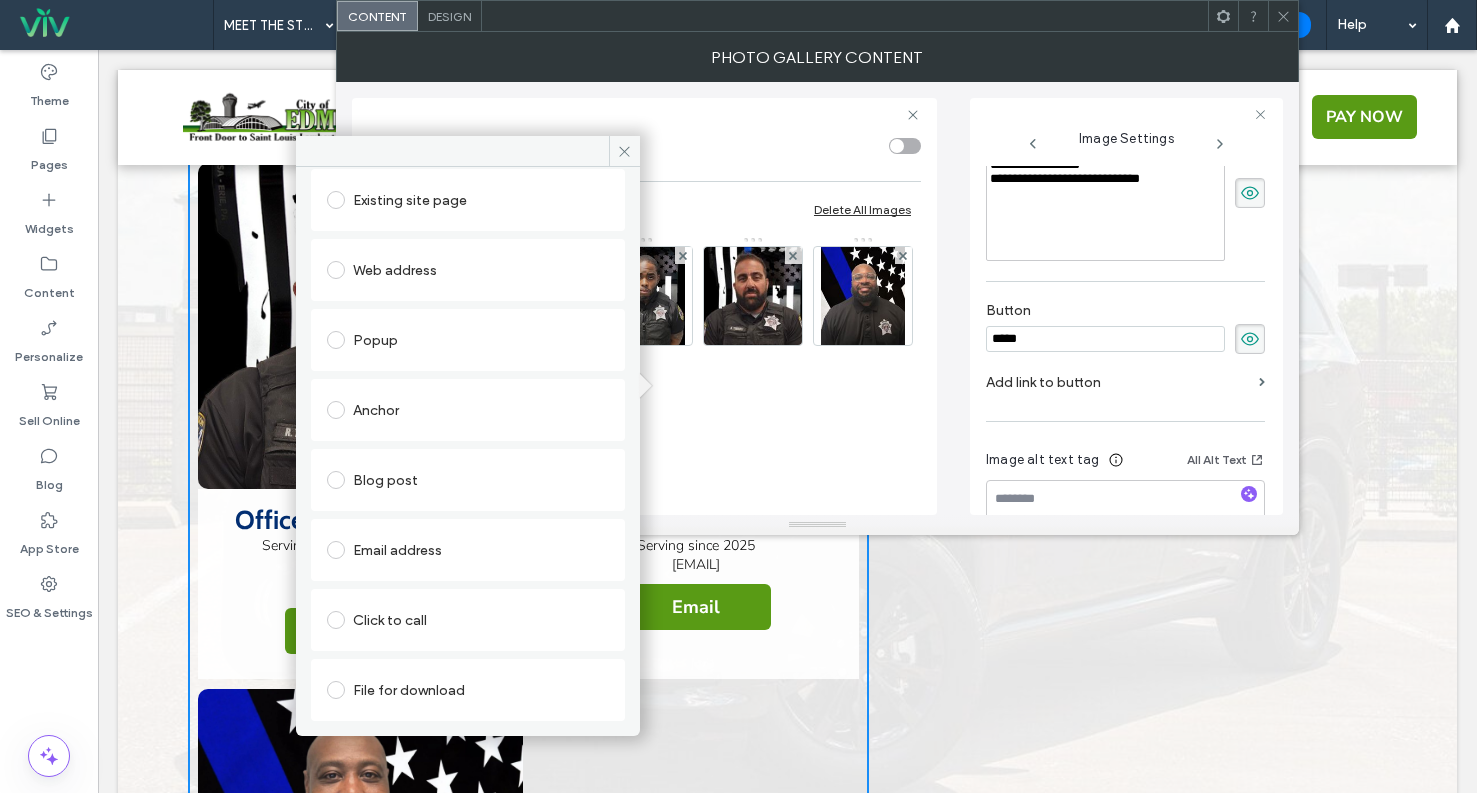 click on "Email address" at bounding box center (468, 550) 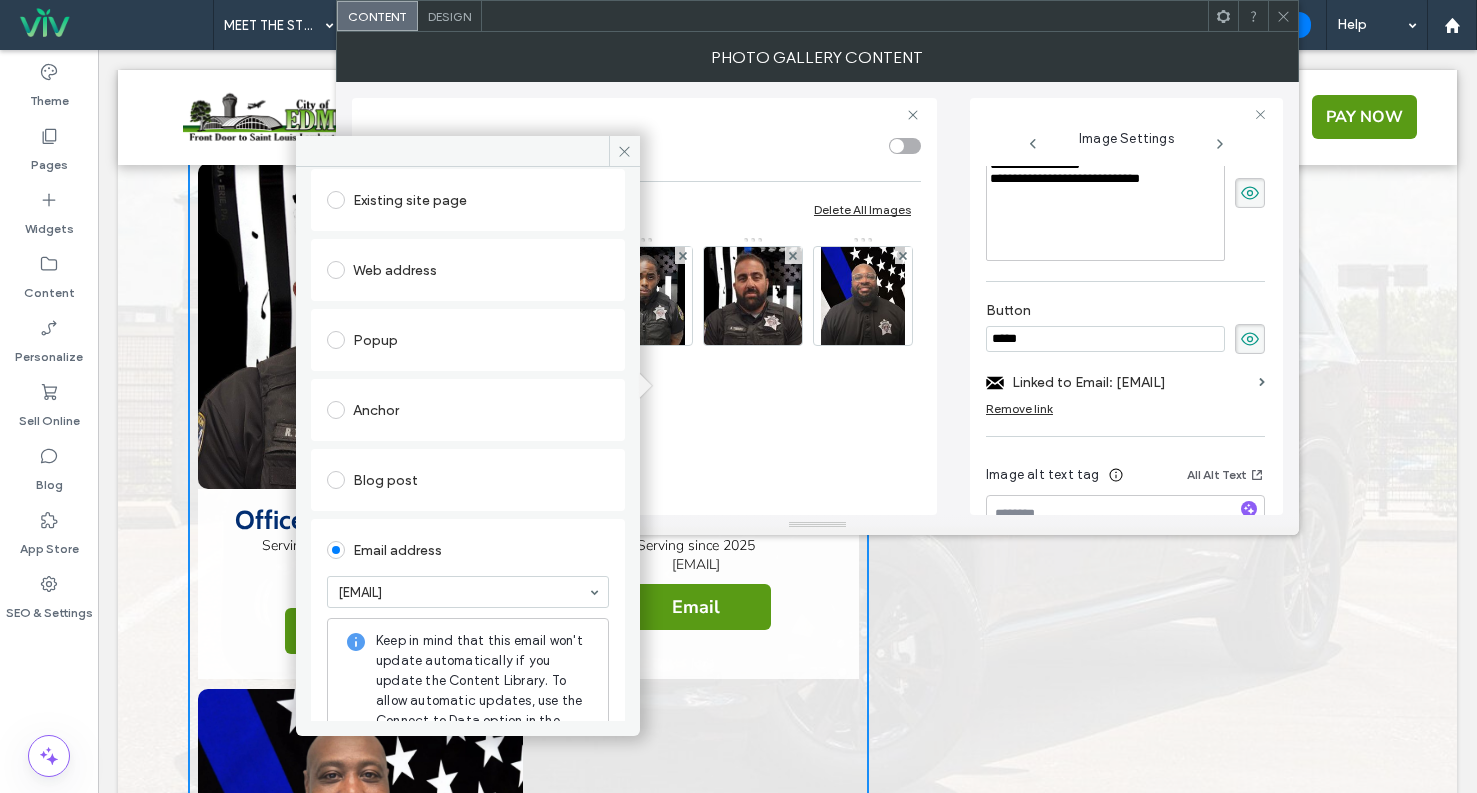click at bounding box center (463, 592) 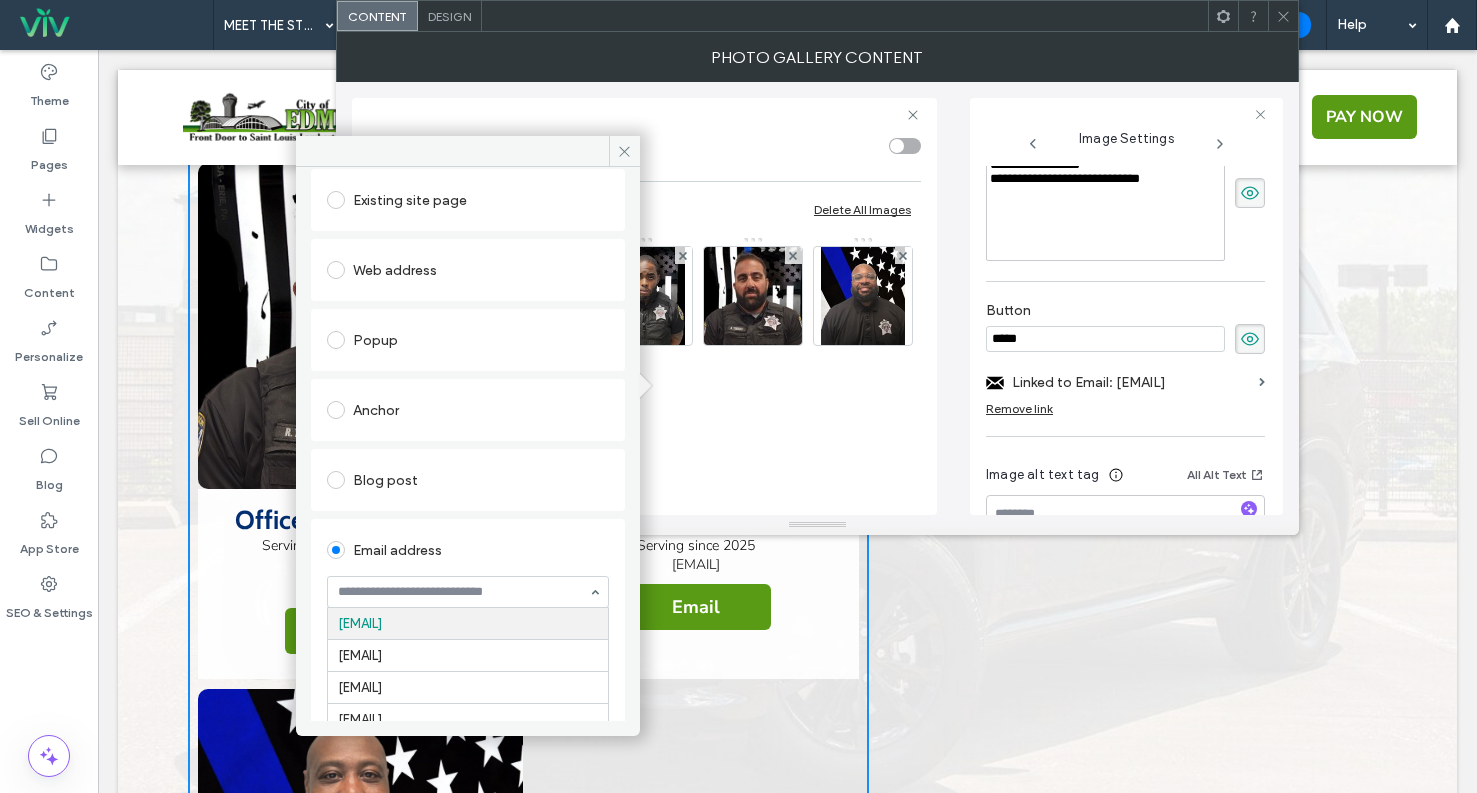 paste on "**********" 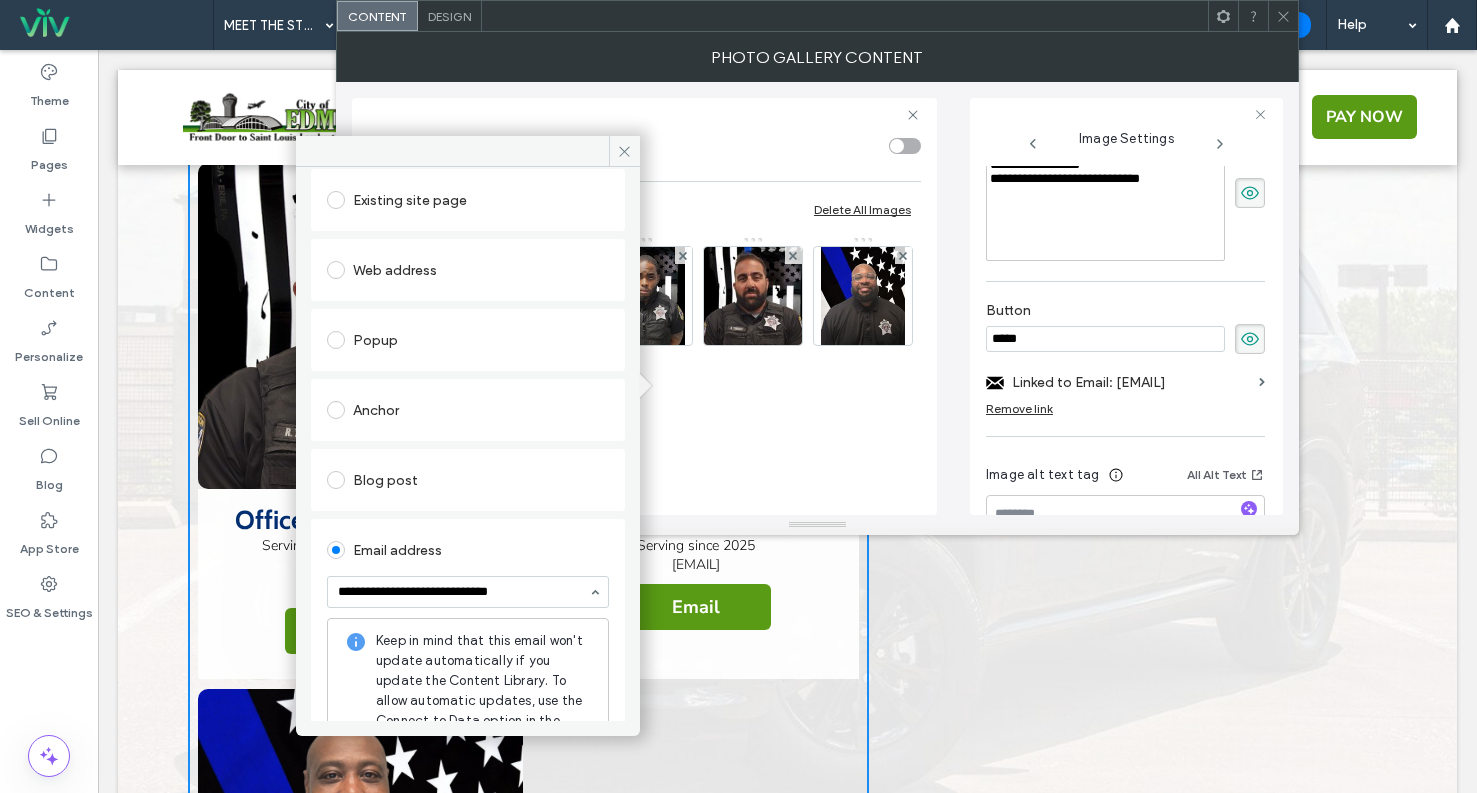 type on "**********" 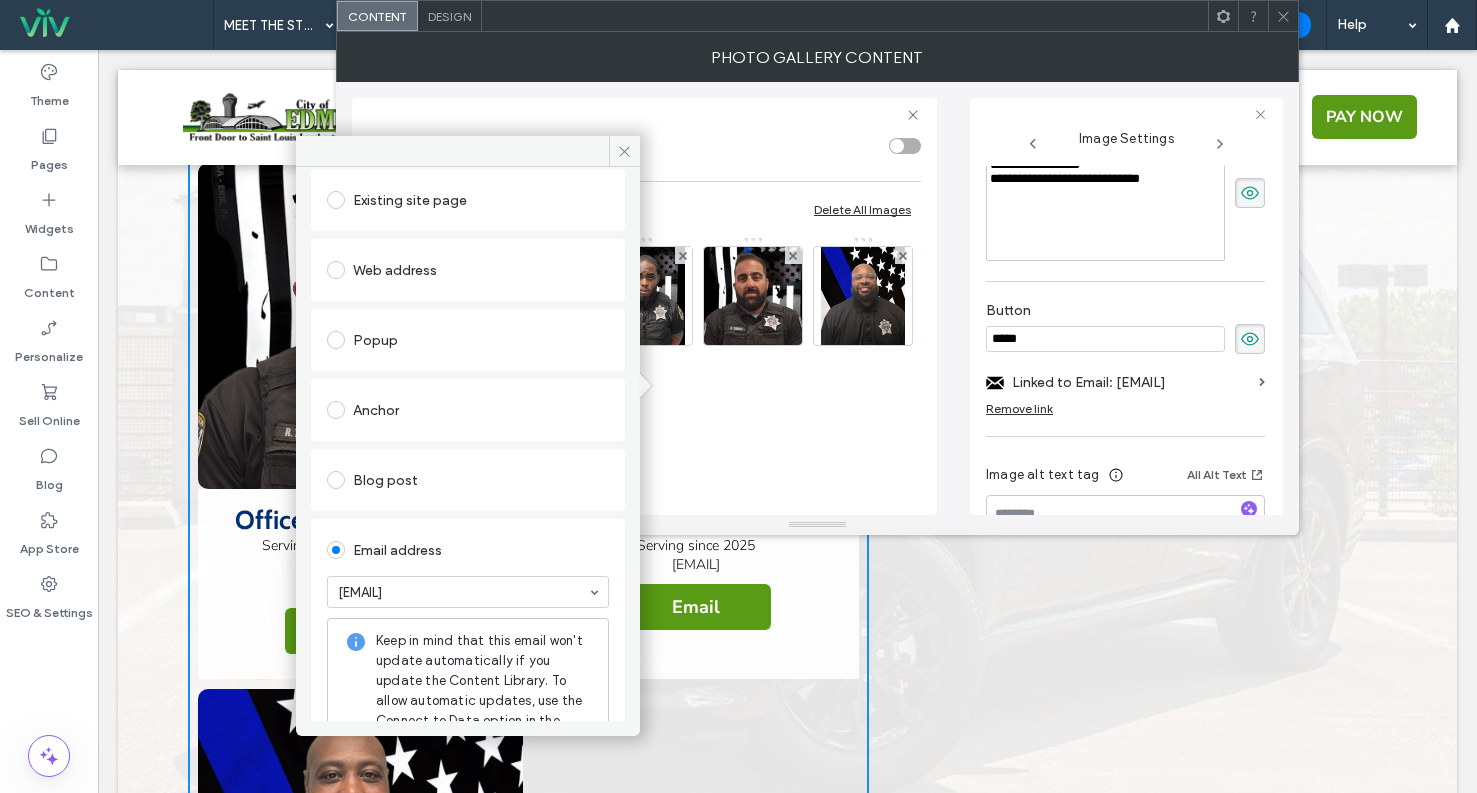 click on "Existing site page Web address Popup Anchor Blog post Email address [EMAIL] Keep in mind that this email won't update automatically if you update the Content Library. To allow automatic updates, use the Connect to Data option in the editor.
Click to call File for download" at bounding box center (468, 543) 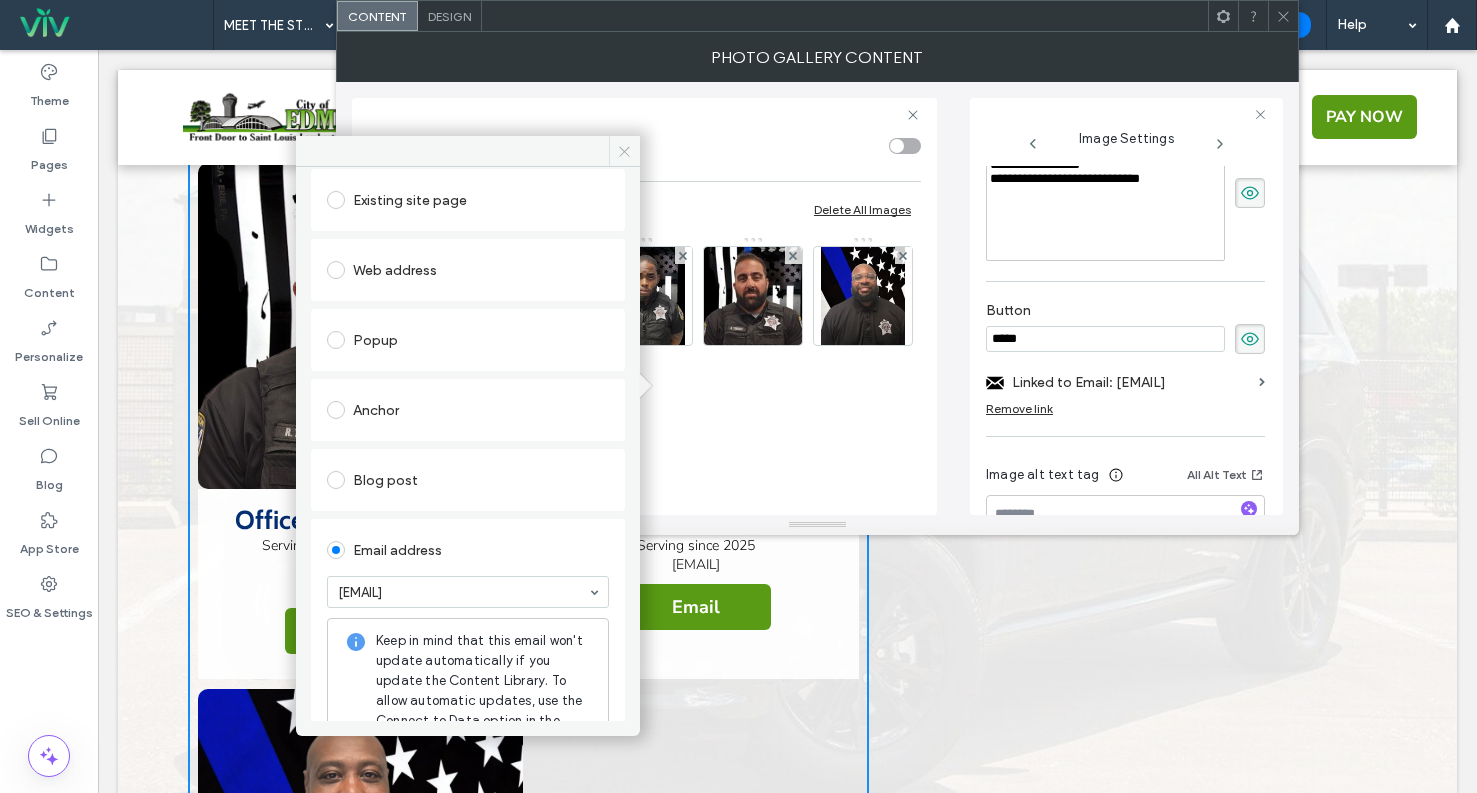 click 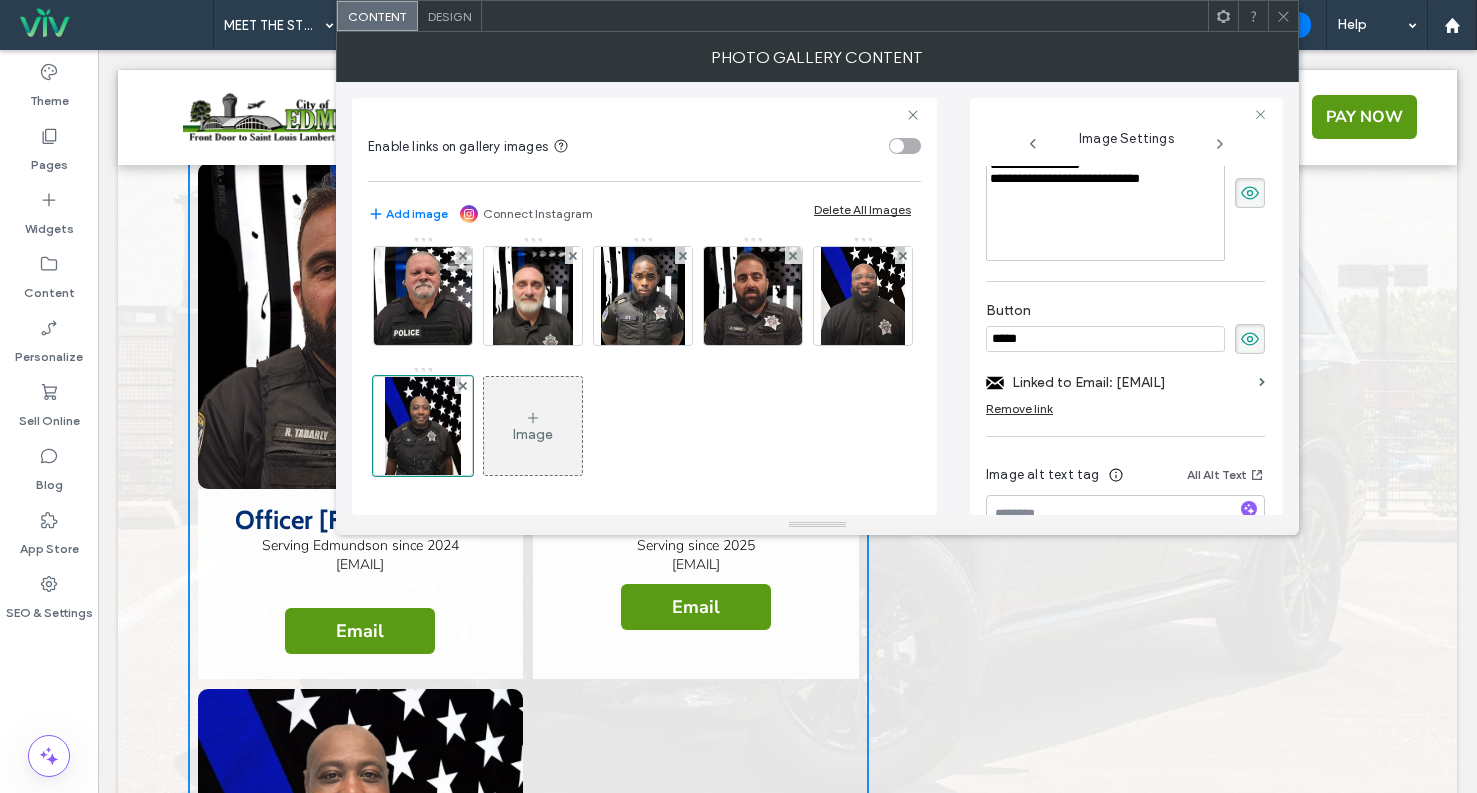 click 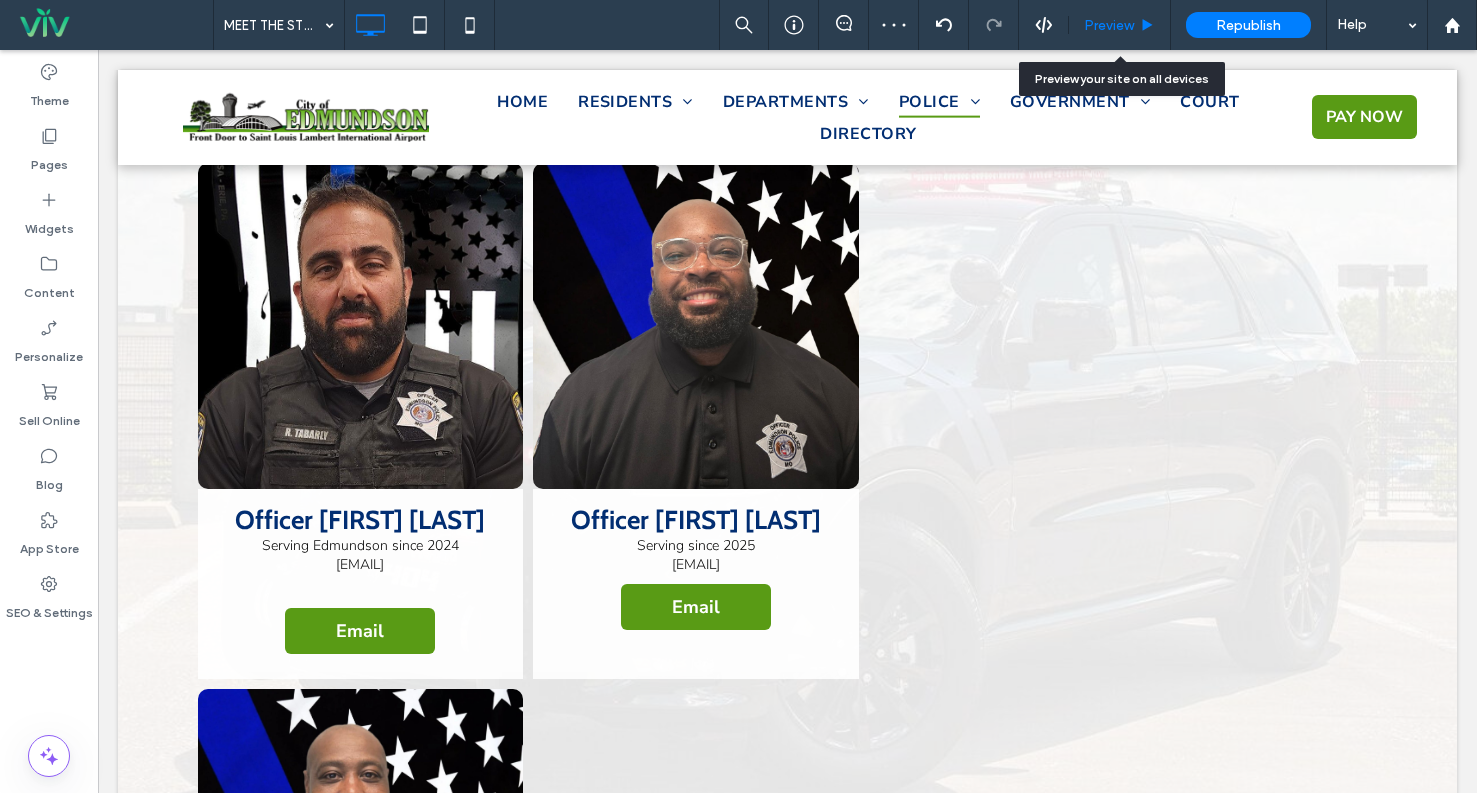 click on "Preview" at bounding box center [1109, 25] 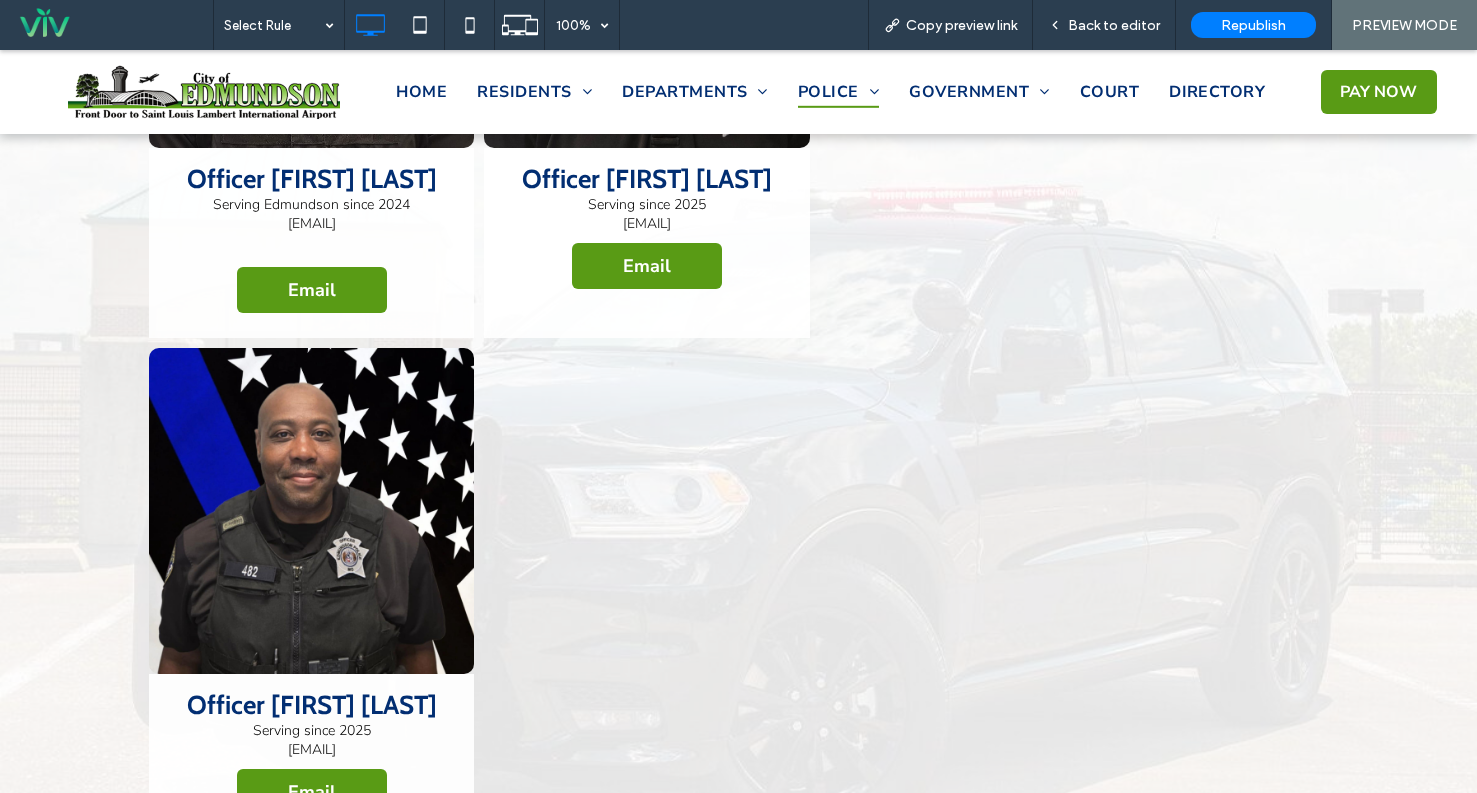 scroll, scrollTop: 3238, scrollLeft: 0, axis: vertical 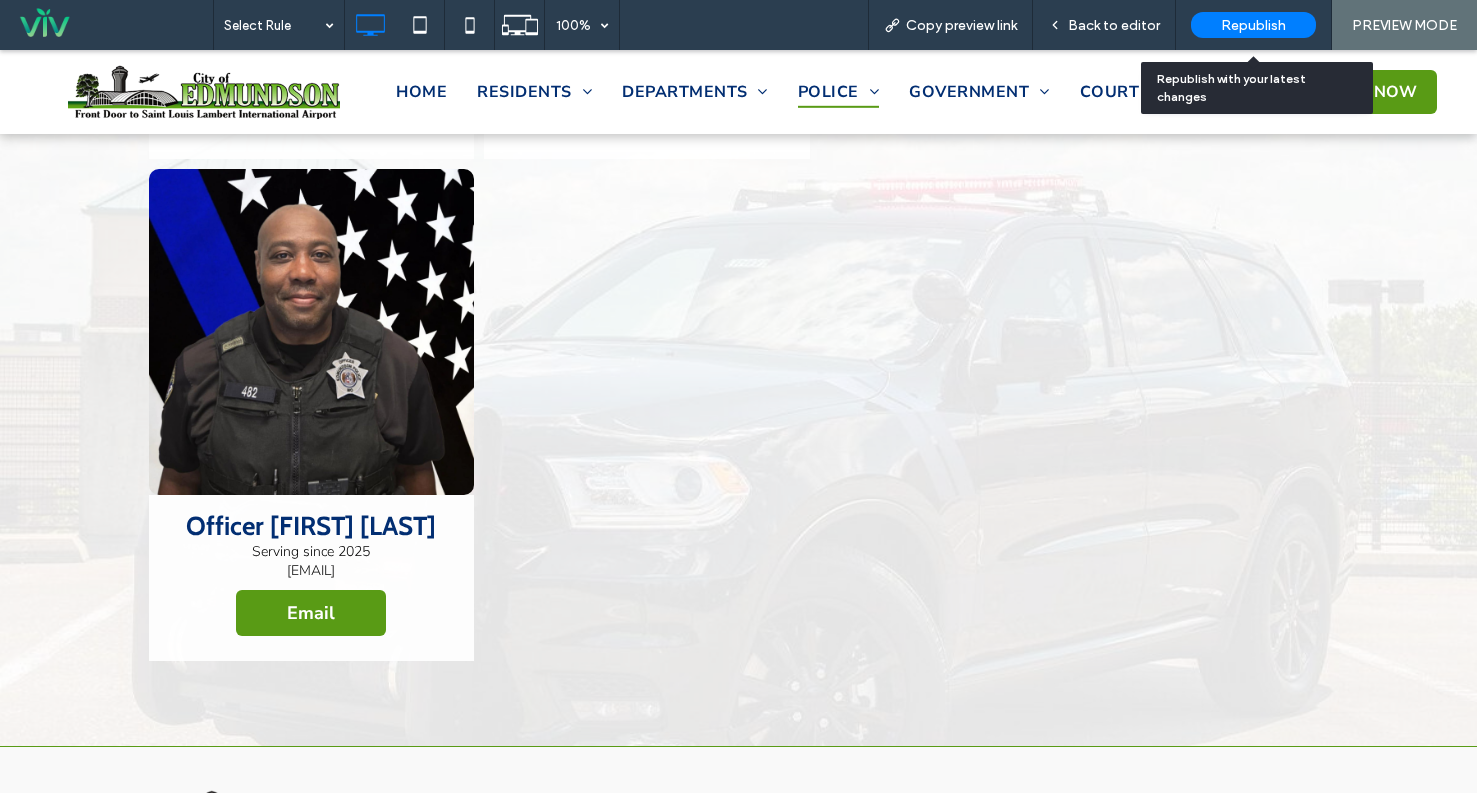 click on "Republish" at bounding box center (1253, 25) 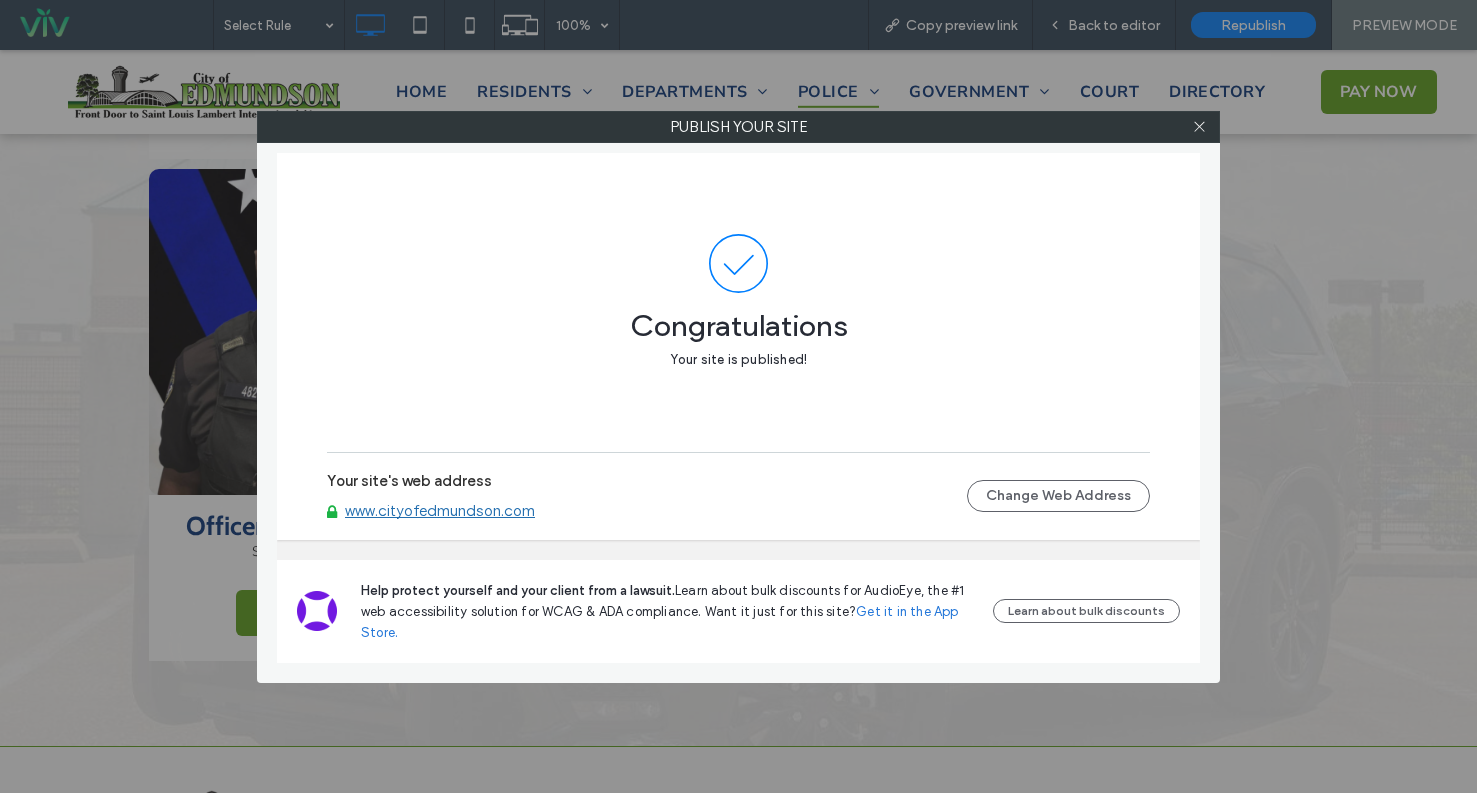 click at bounding box center [1199, 127] 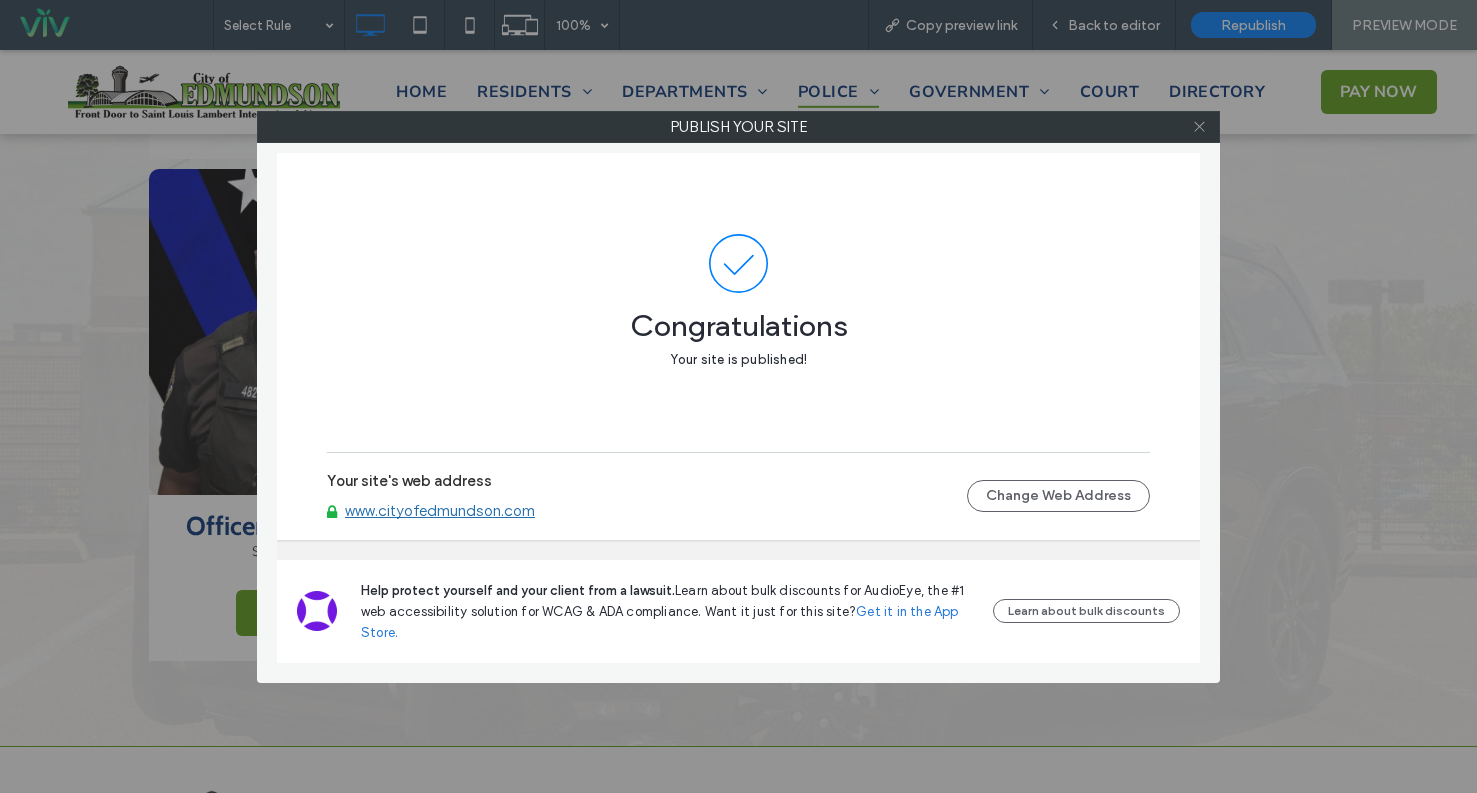 click 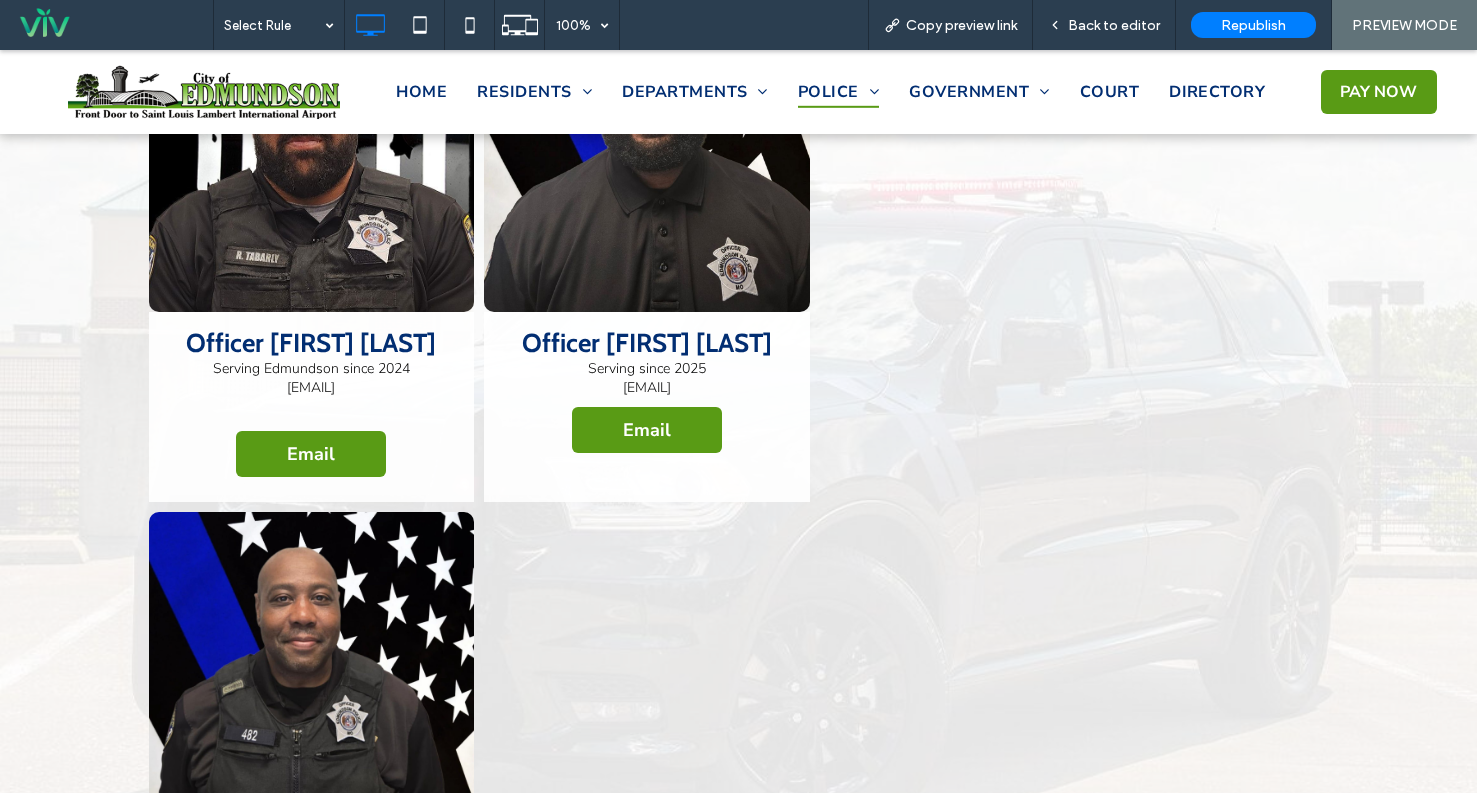 scroll, scrollTop: 2838, scrollLeft: 0, axis: vertical 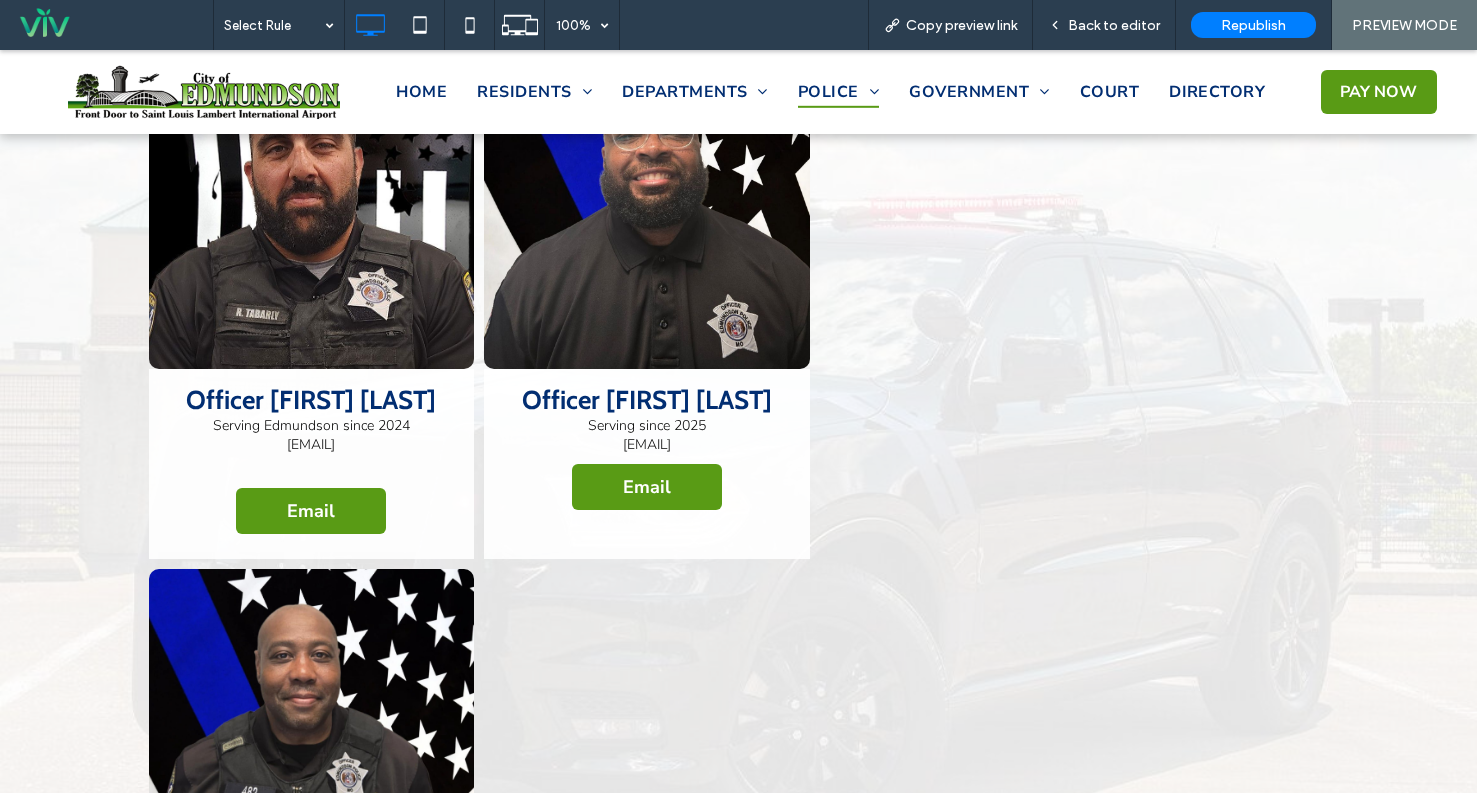 click on "Serving Edmundson since 2024" at bounding box center [311, 425] 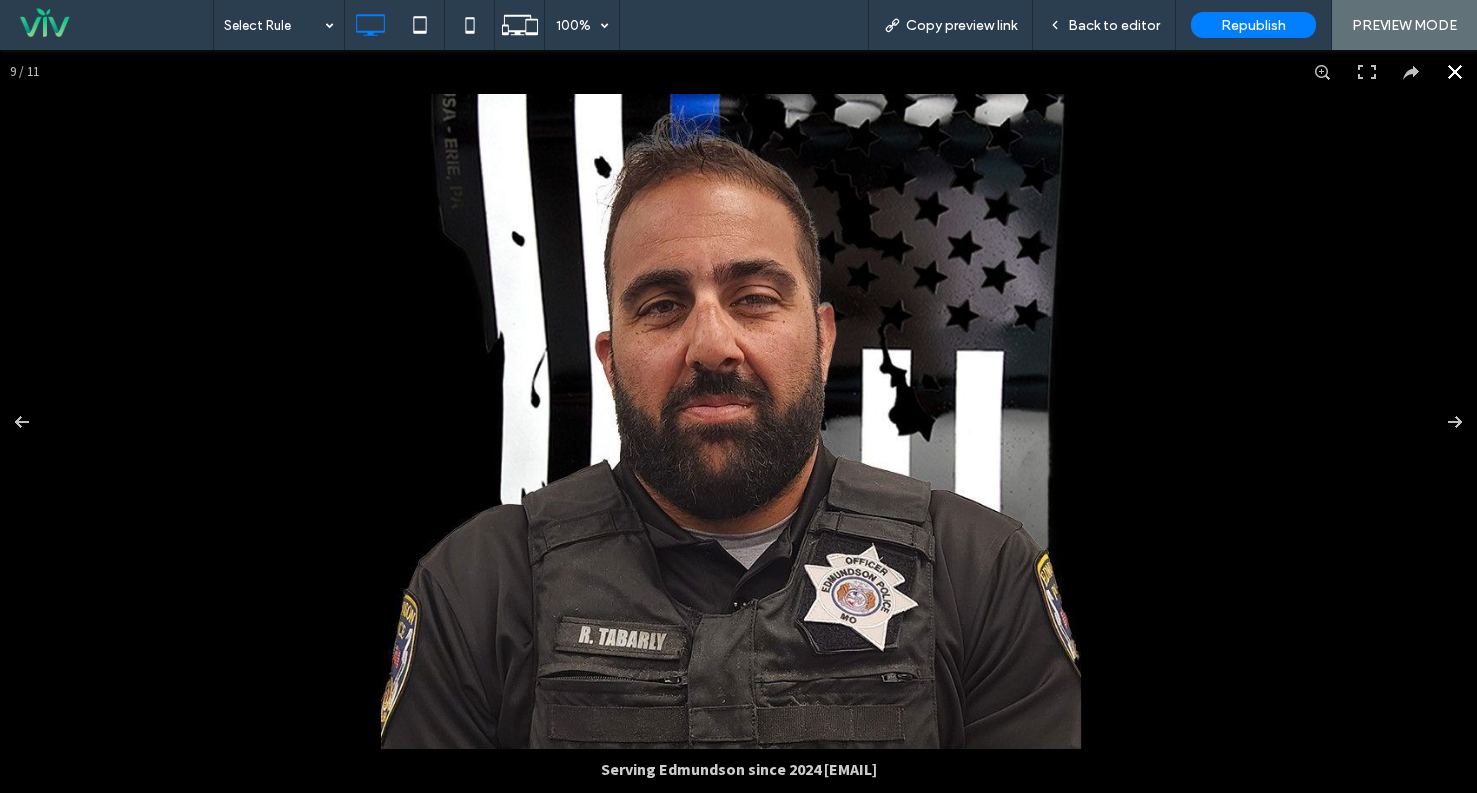 click at bounding box center [1022, 416] 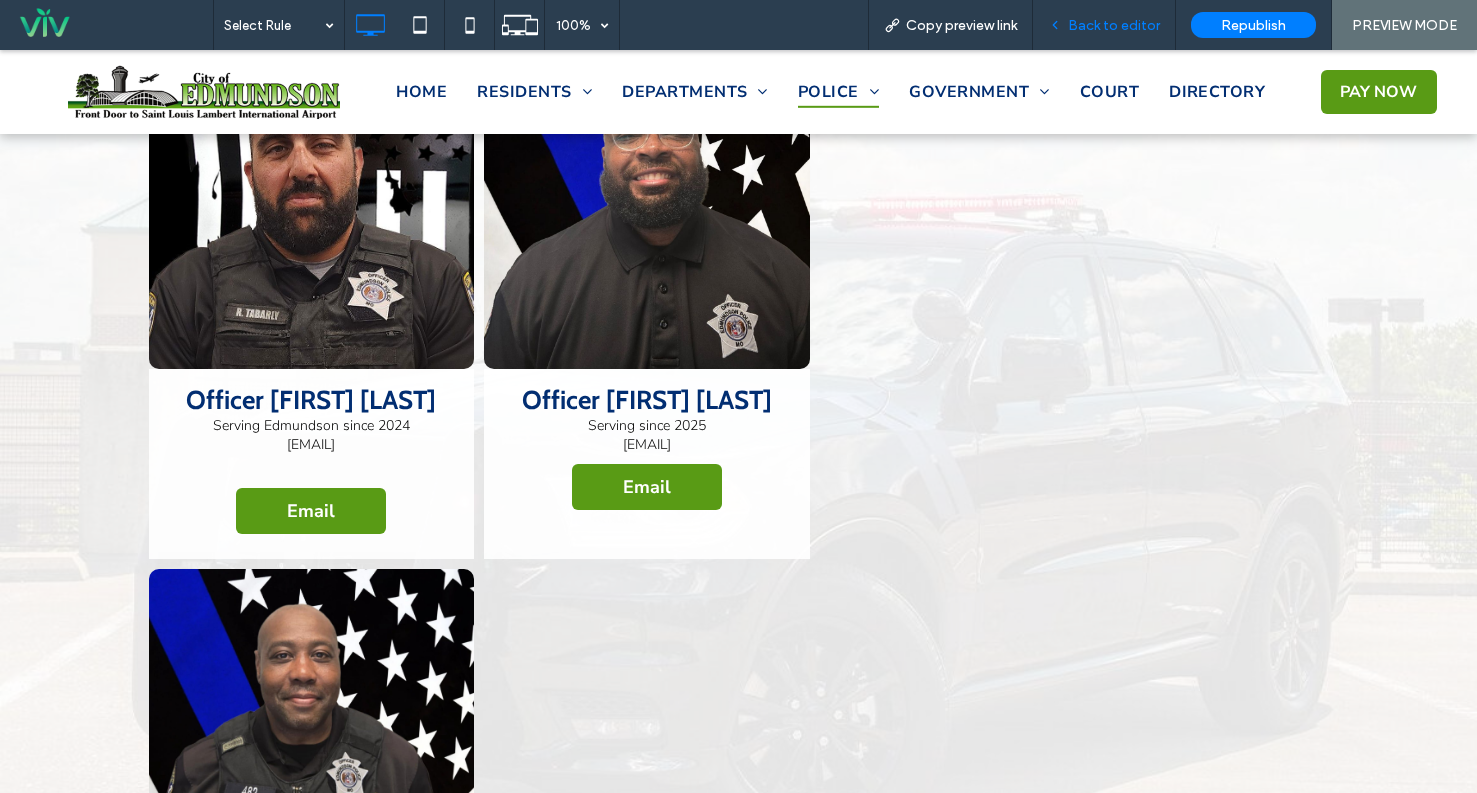 click on "Back to editor" at bounding box center [1114, 25] 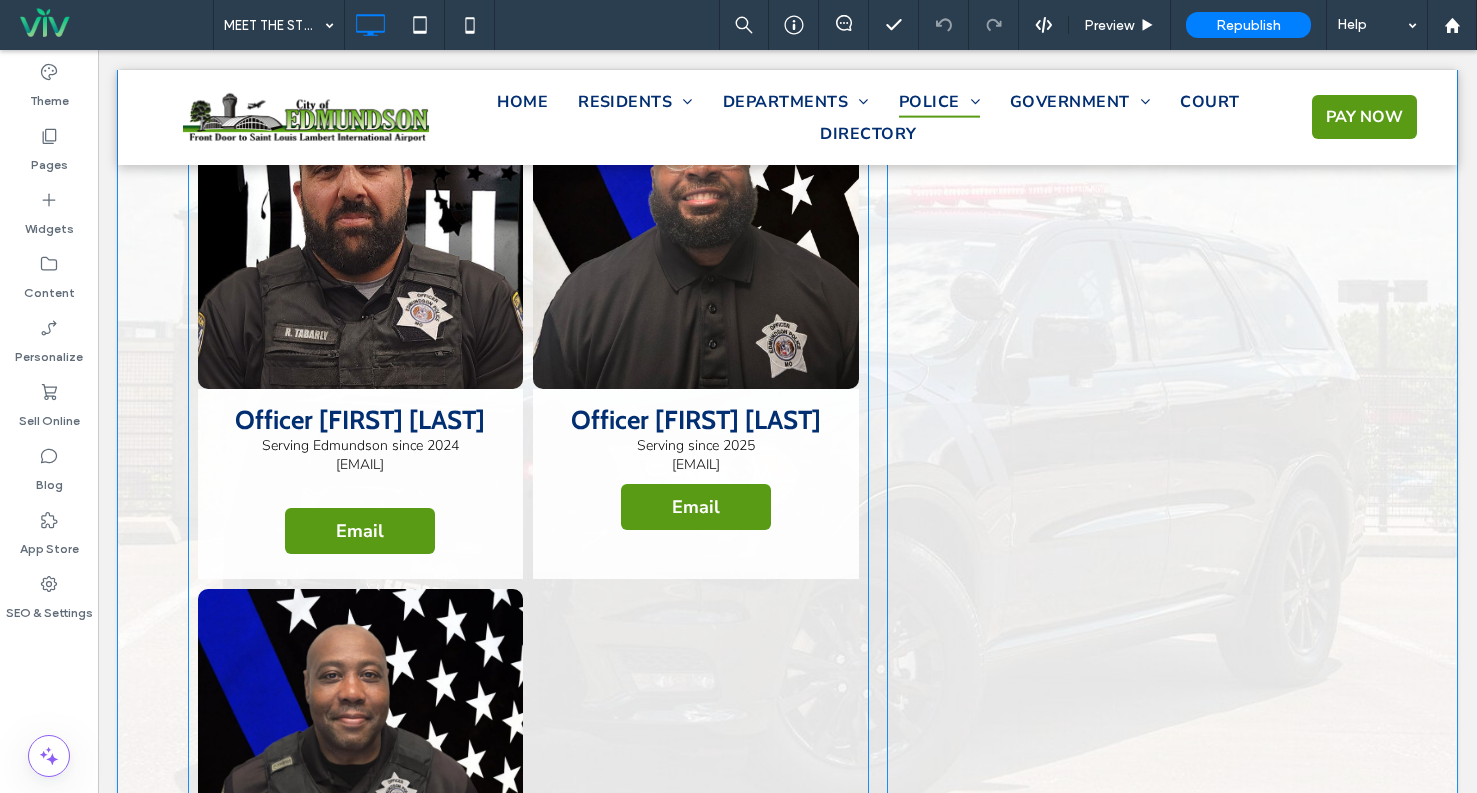 click at bounding box center [696, 835] 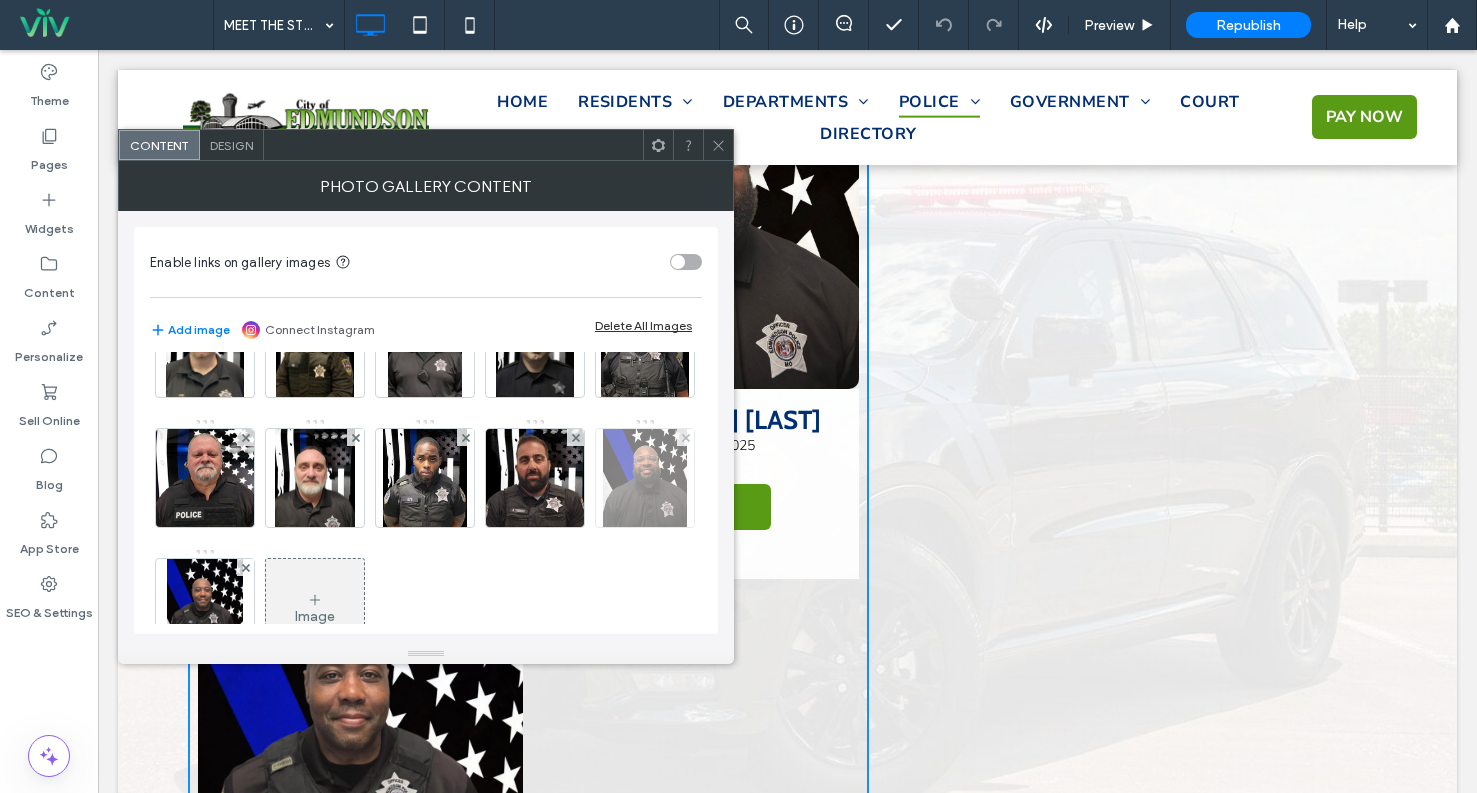 scroll, scrollTop: 140, scrollLeft: 0, axis: vertical 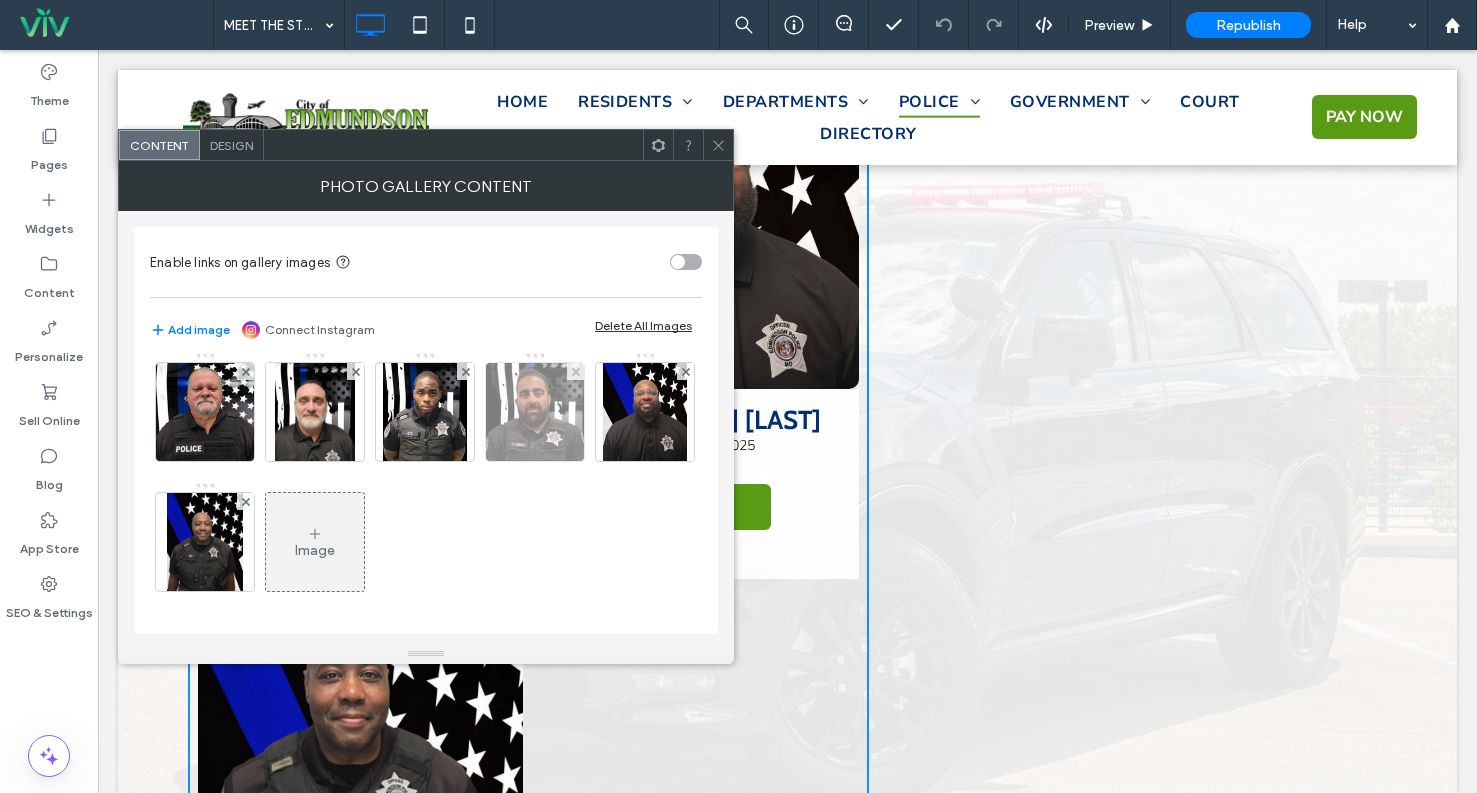 click at bounding box center [535, 412] 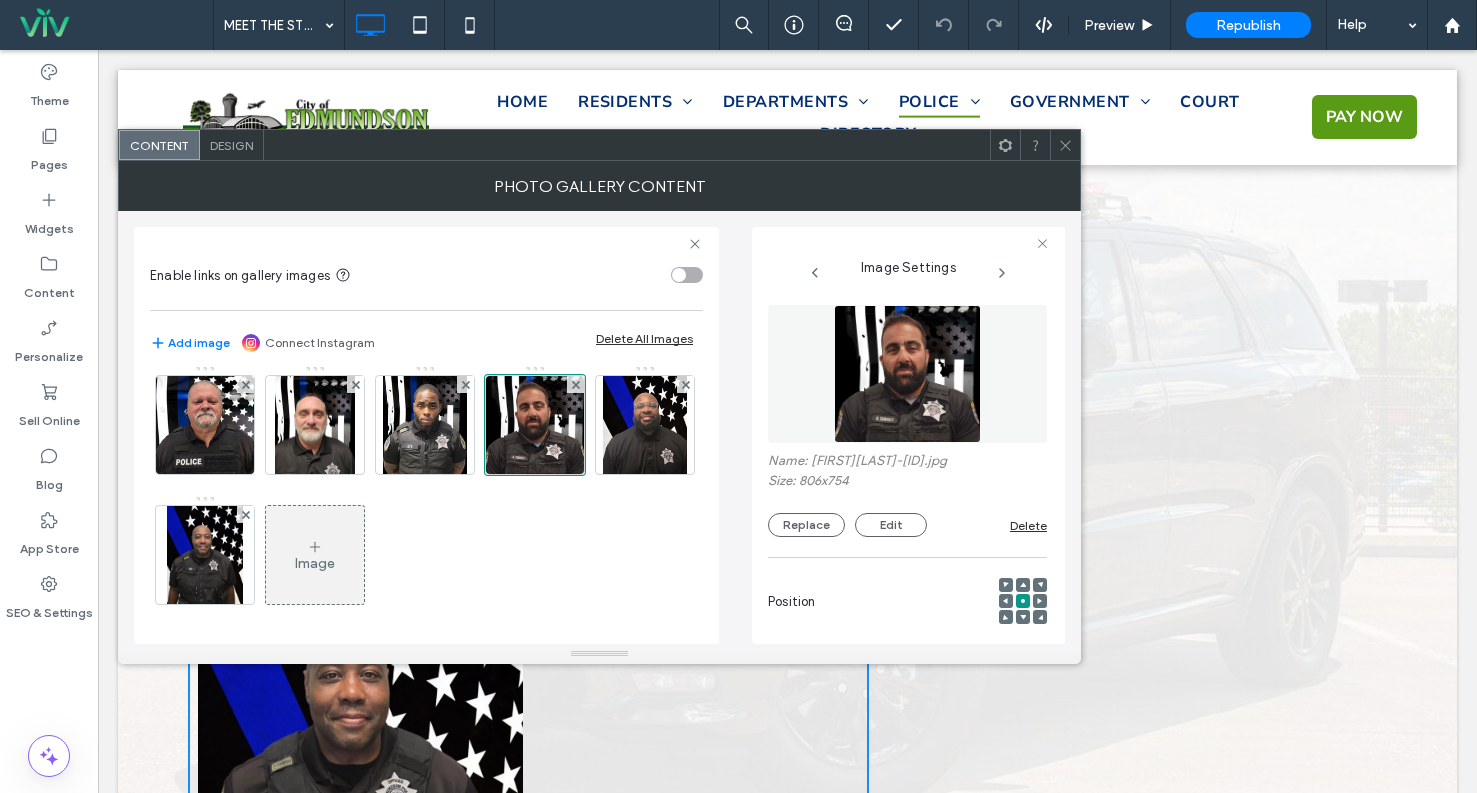scroll, scrollTop: 0, scrollLeft: 37, axis: horizontal 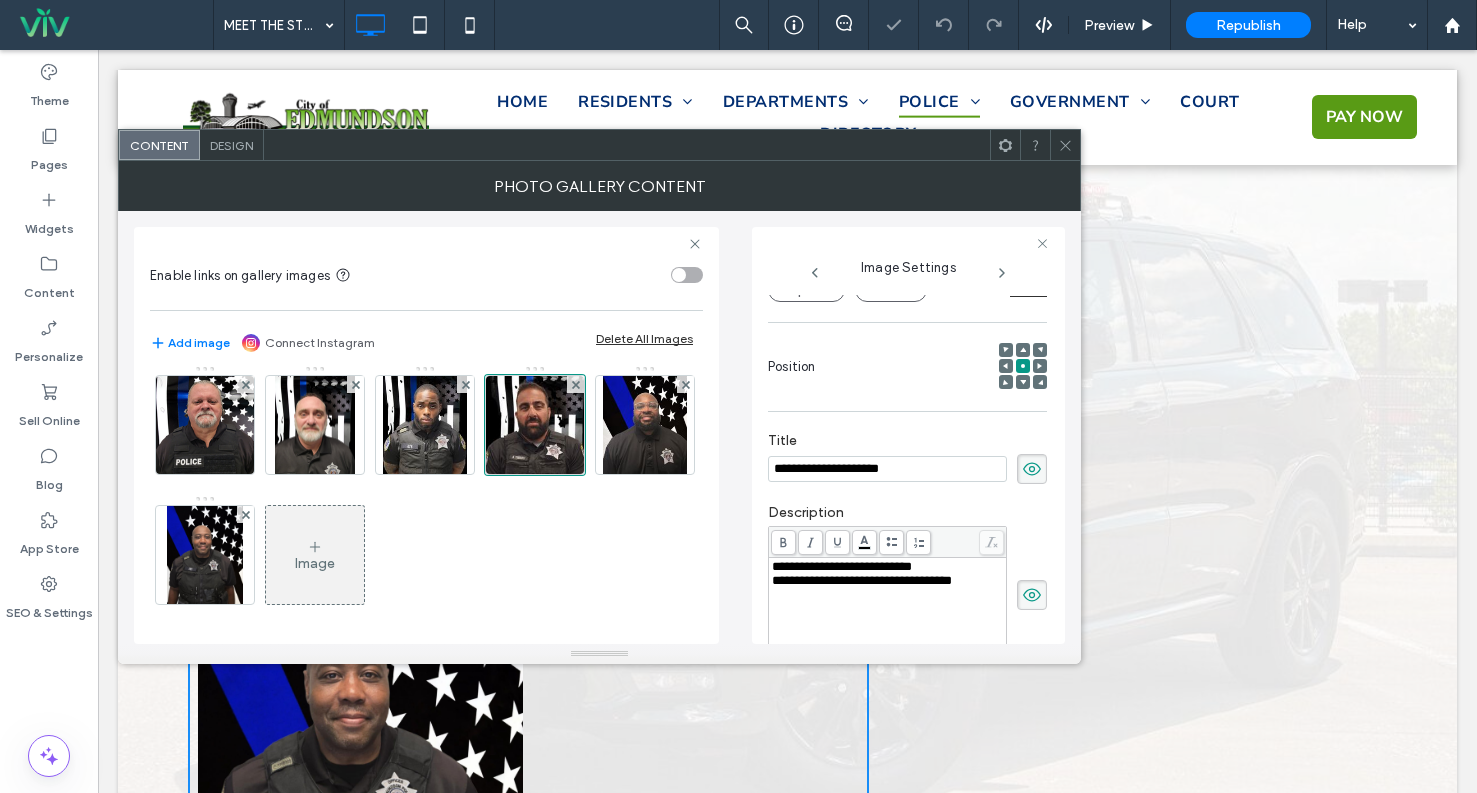 click on "**********" at bounding box center [862, 580] 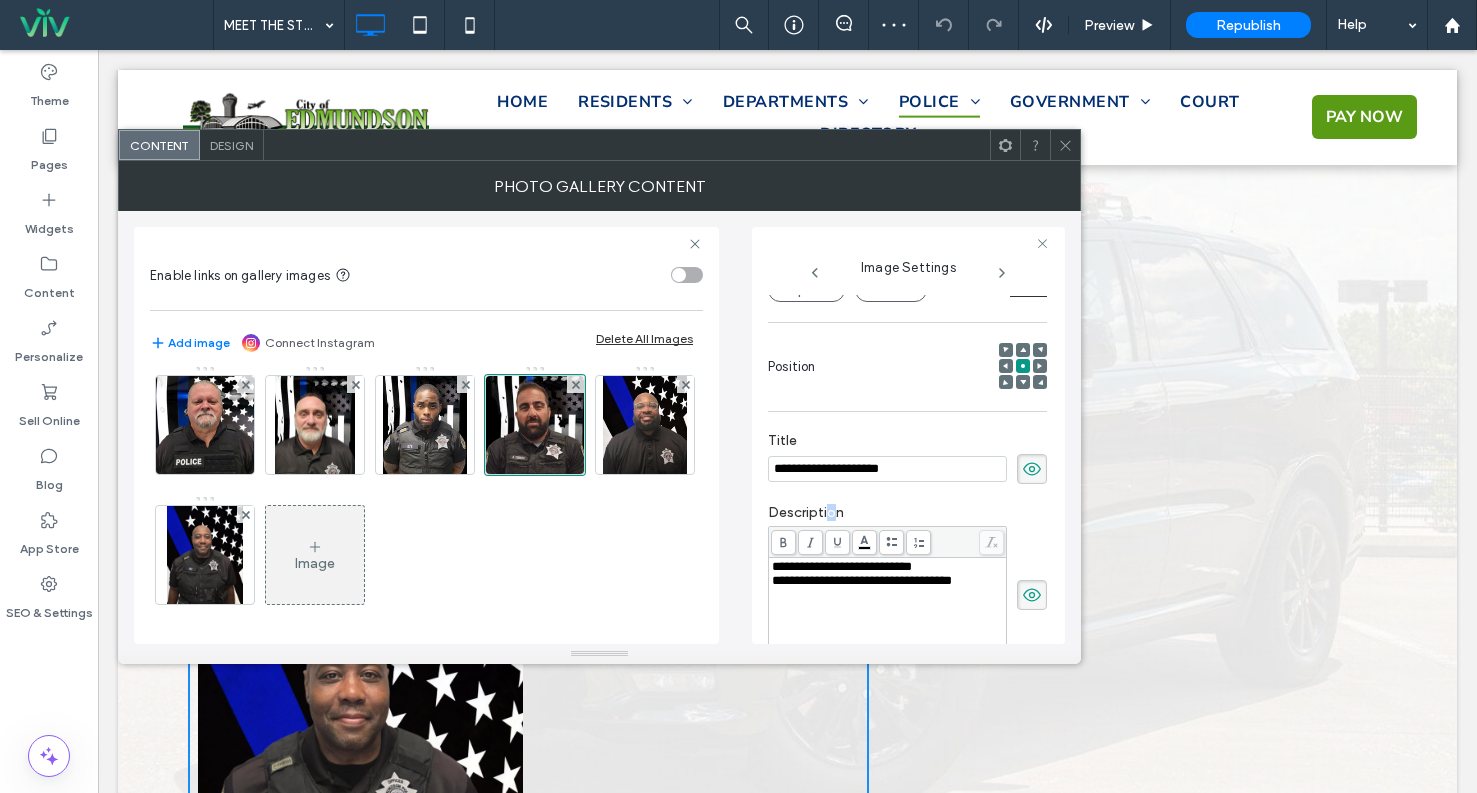 drag, startPoint x: 831, startPoint y: 499, endPoint x: 813, endPoint y: 471, distance: 33.286633 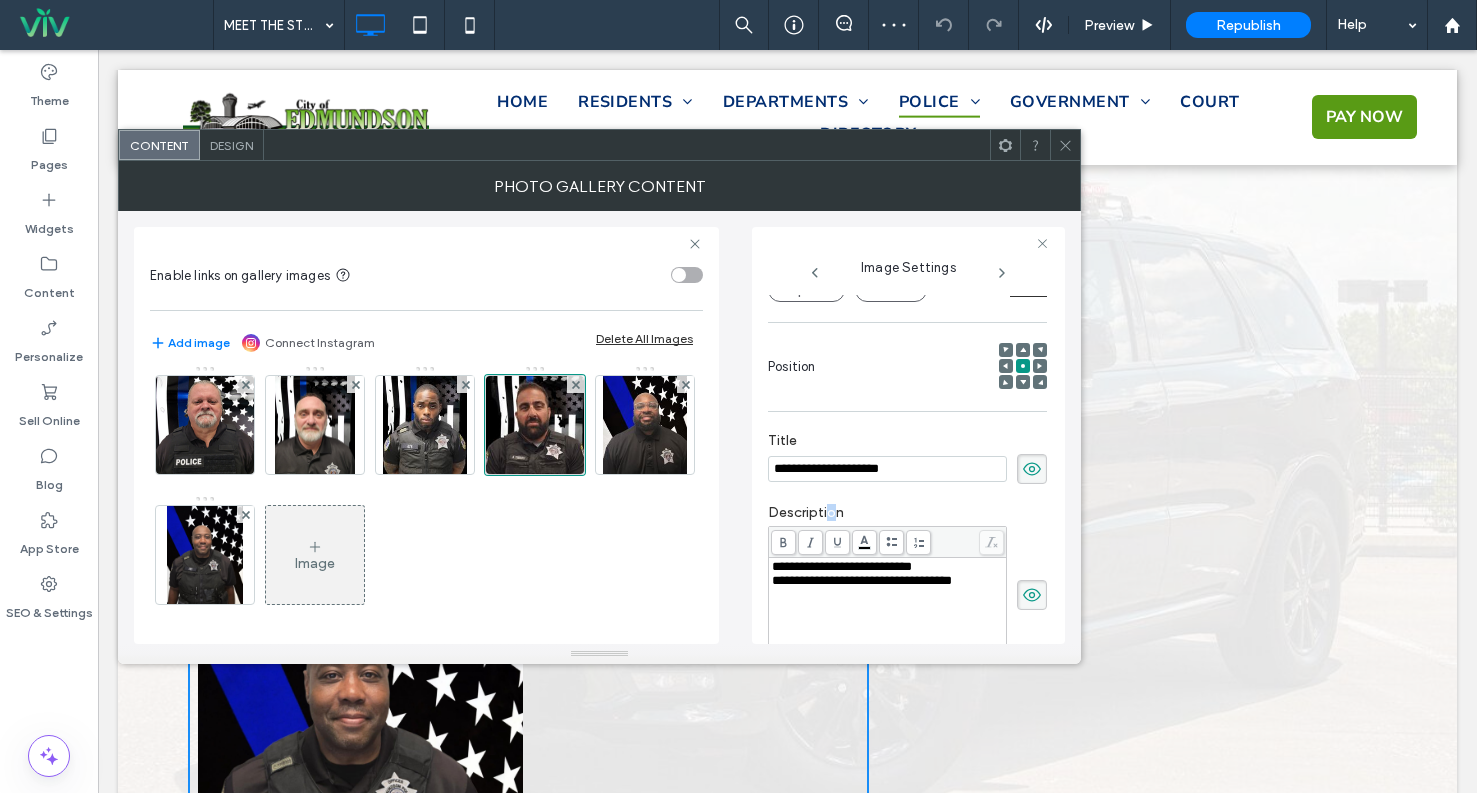 click on "**********" at bounding box center (907, 583) 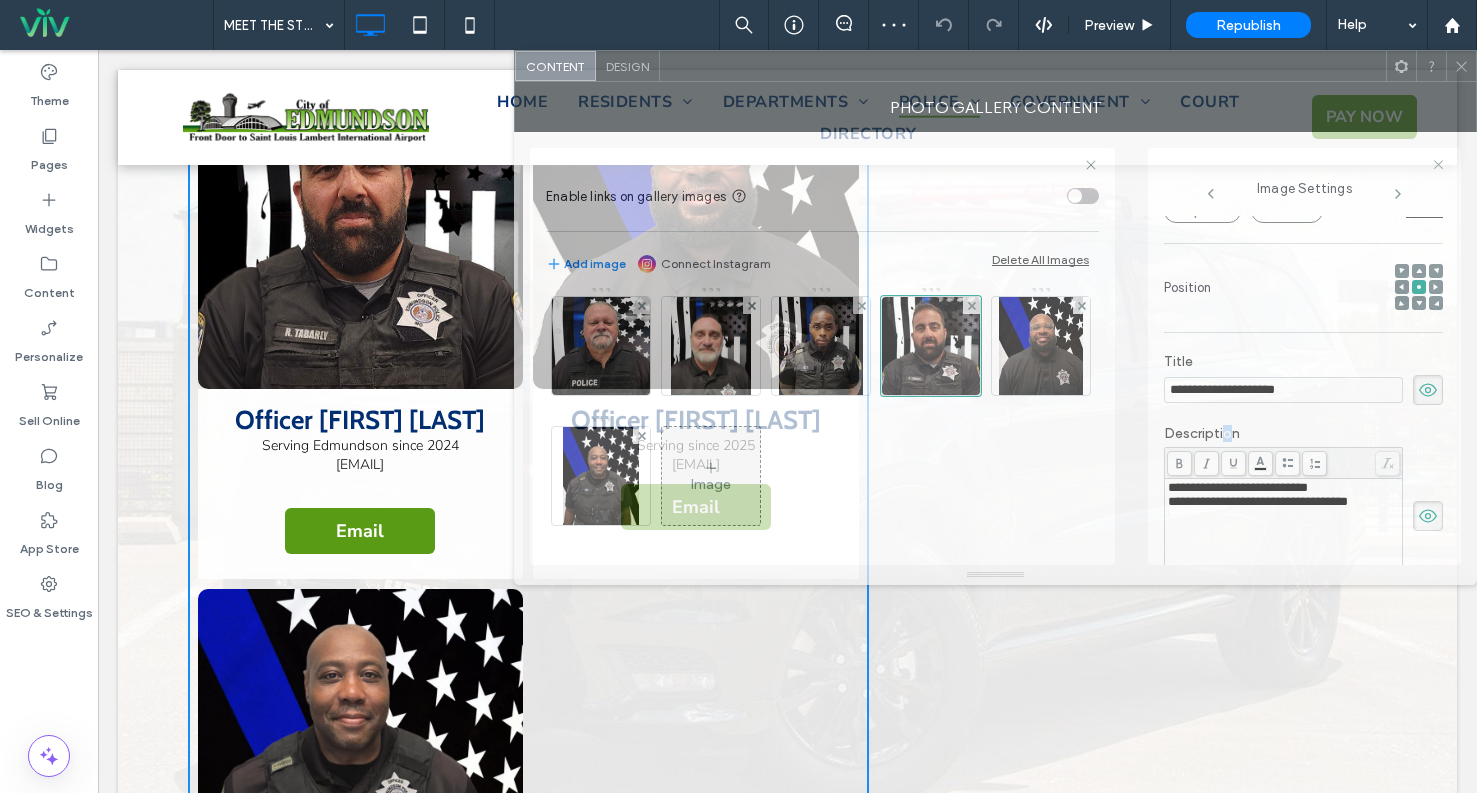 drag, startPoint x: 601, startPoint y: 146, endPoint x: 1013, endPoint y: 67, distance: 419.50568 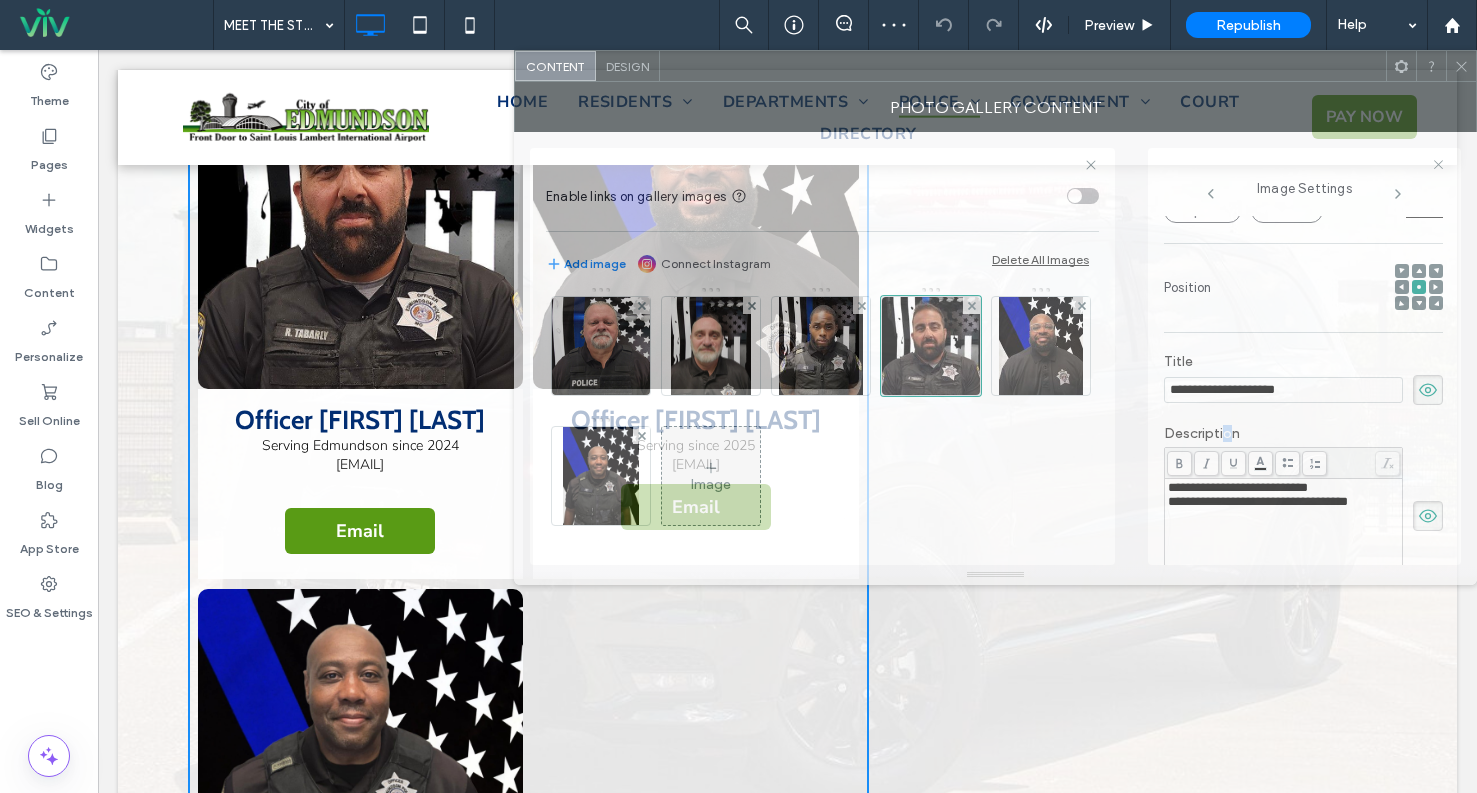 click at bounding box center (1023, 66) 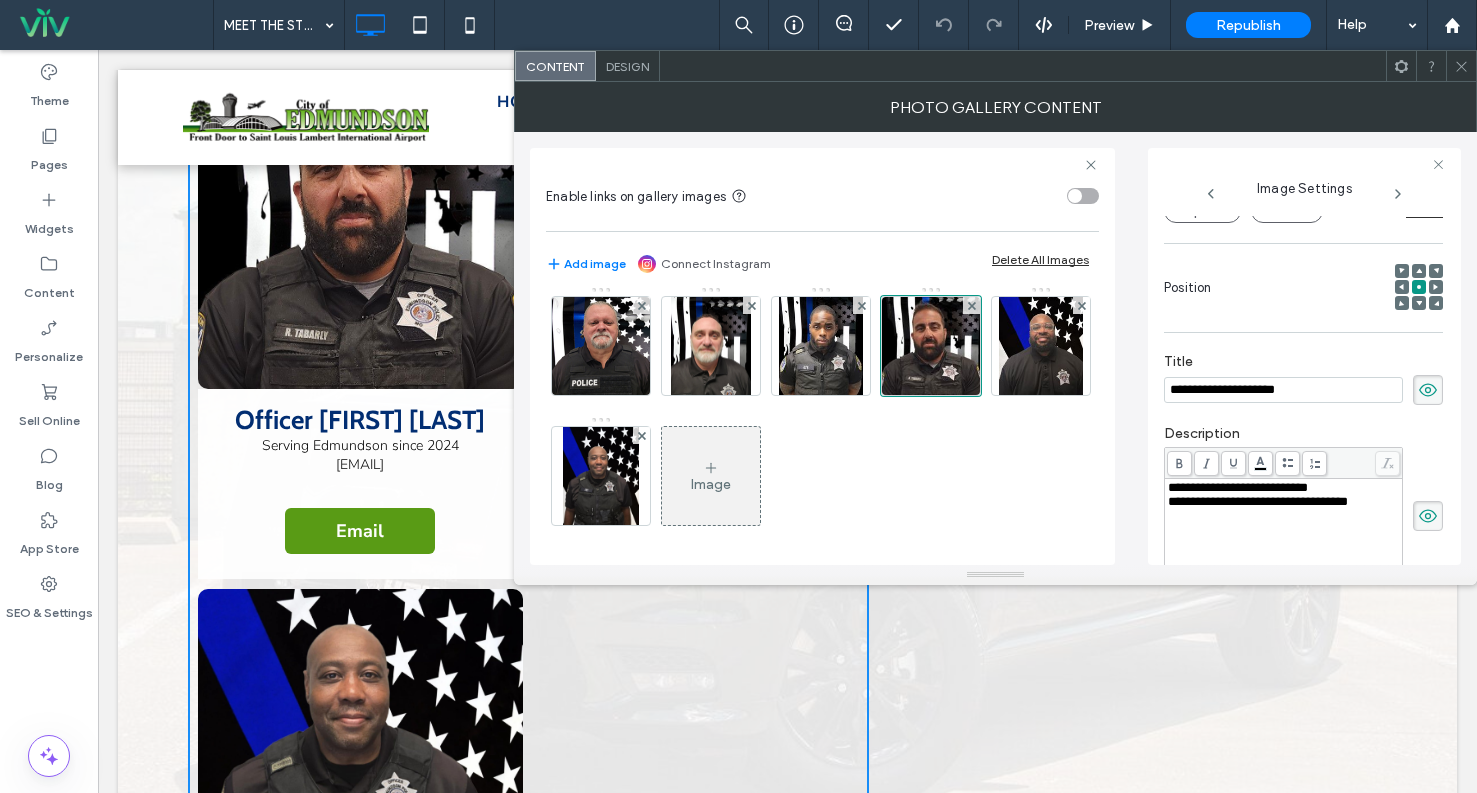 click at bounding box center [1284, 516] 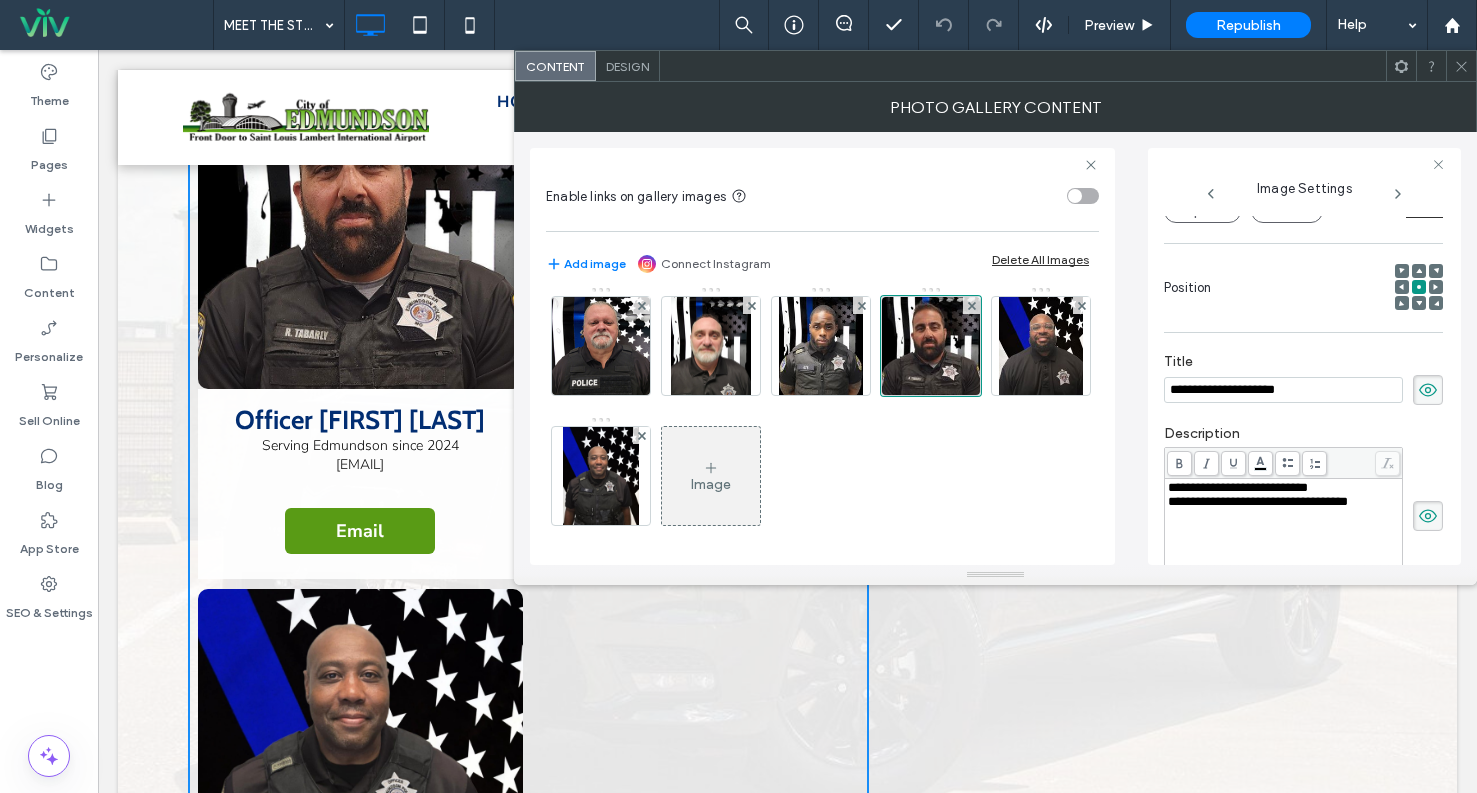 click at bounding box center [1461, 66] 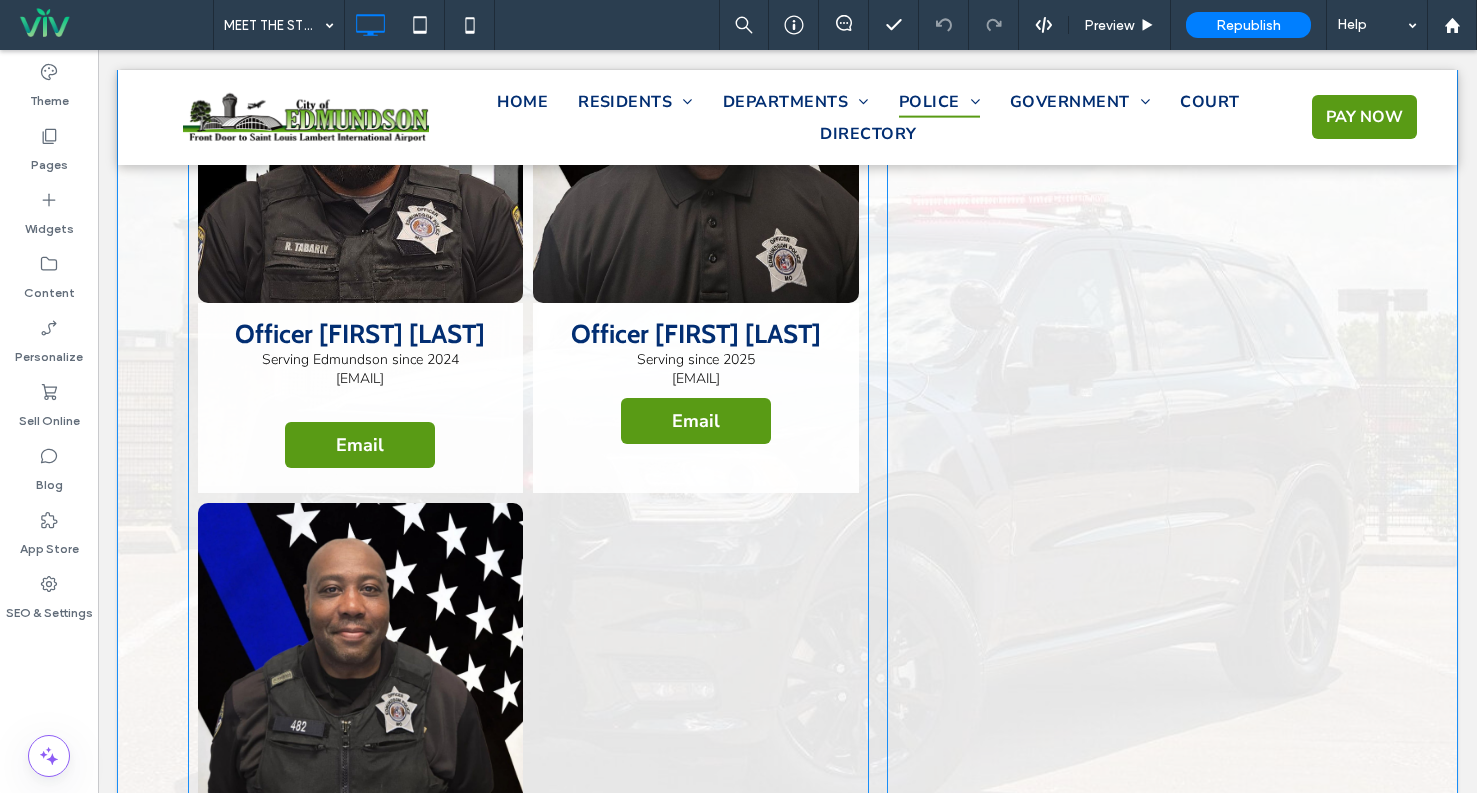 scroll, scrollTop: 3038, scrollLeft: 0, axis: vertical 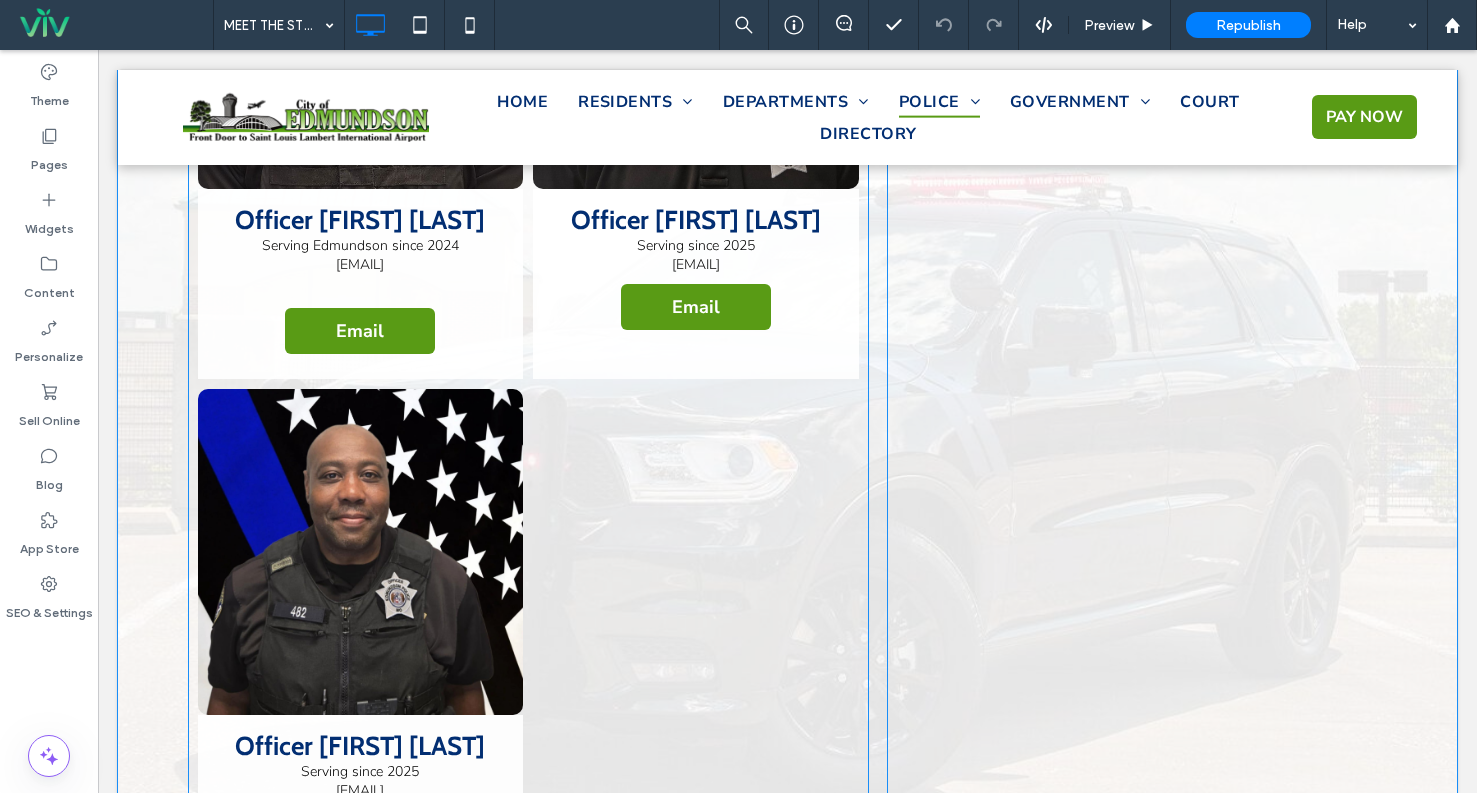 click at bounding box center (696, 635) 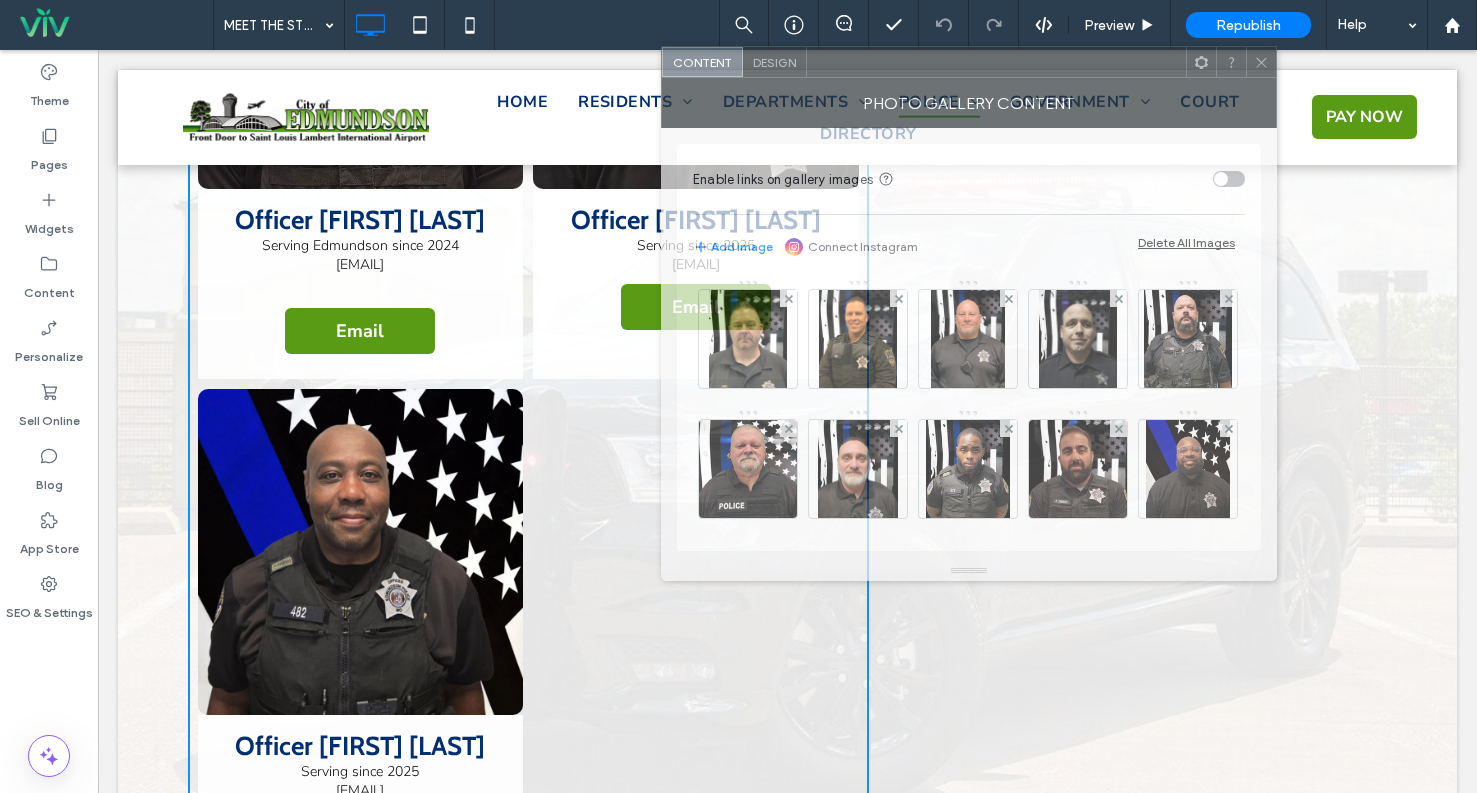 drag, startPoint x: 462, startPoint y: 154, endPoint x: 1034, endPoint y: 66, distance: 578.7296 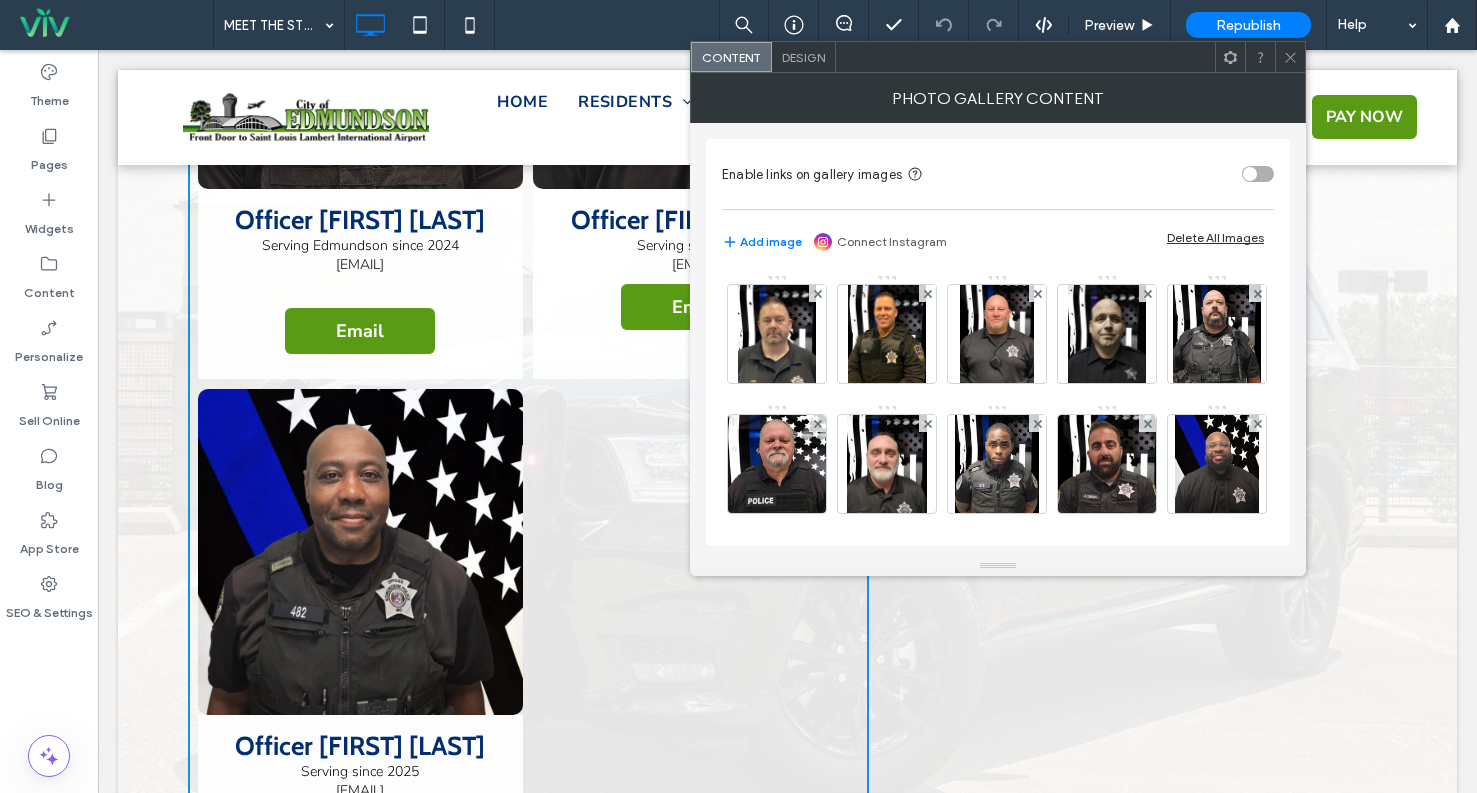 click at bounding box center [1290, 57] 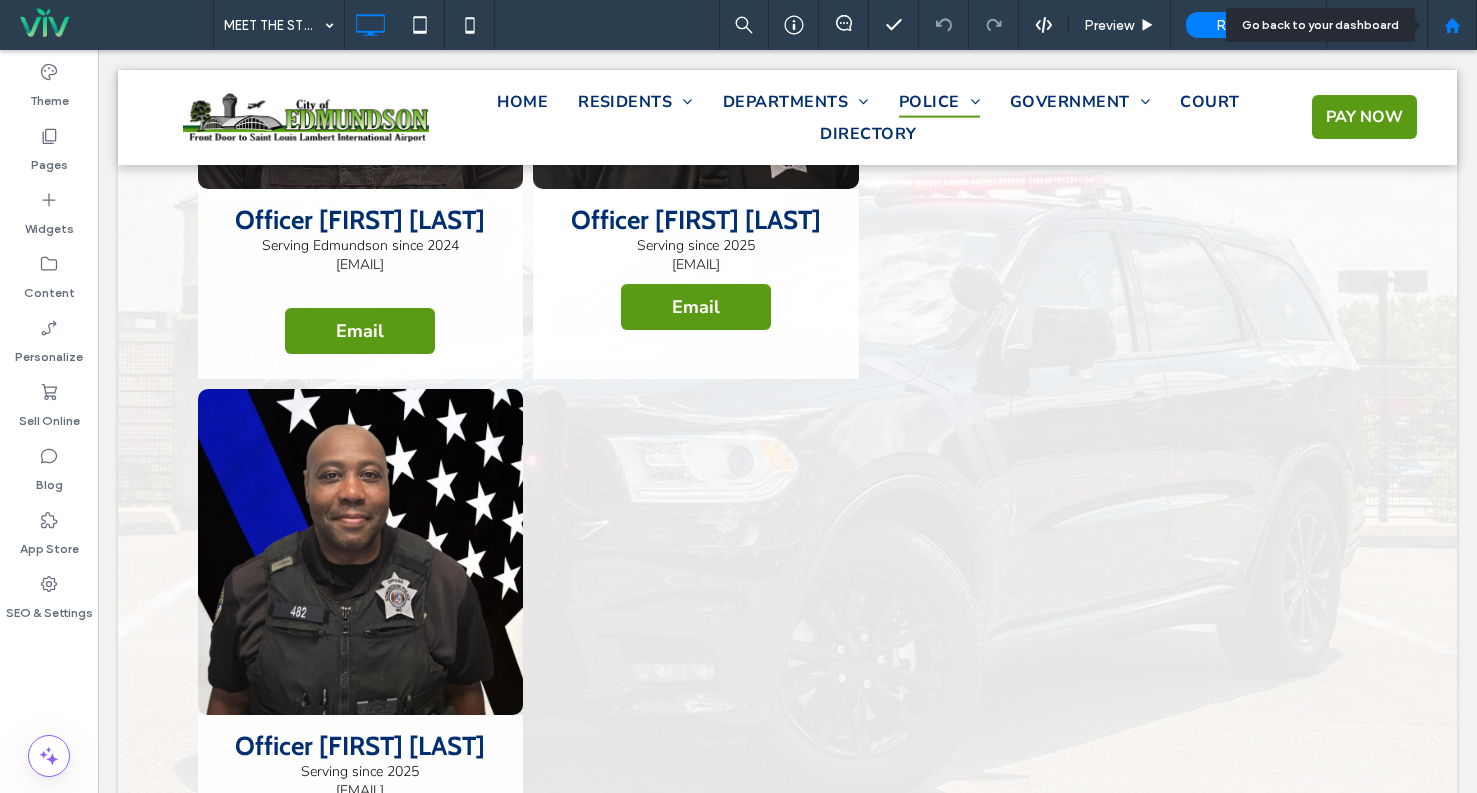 click 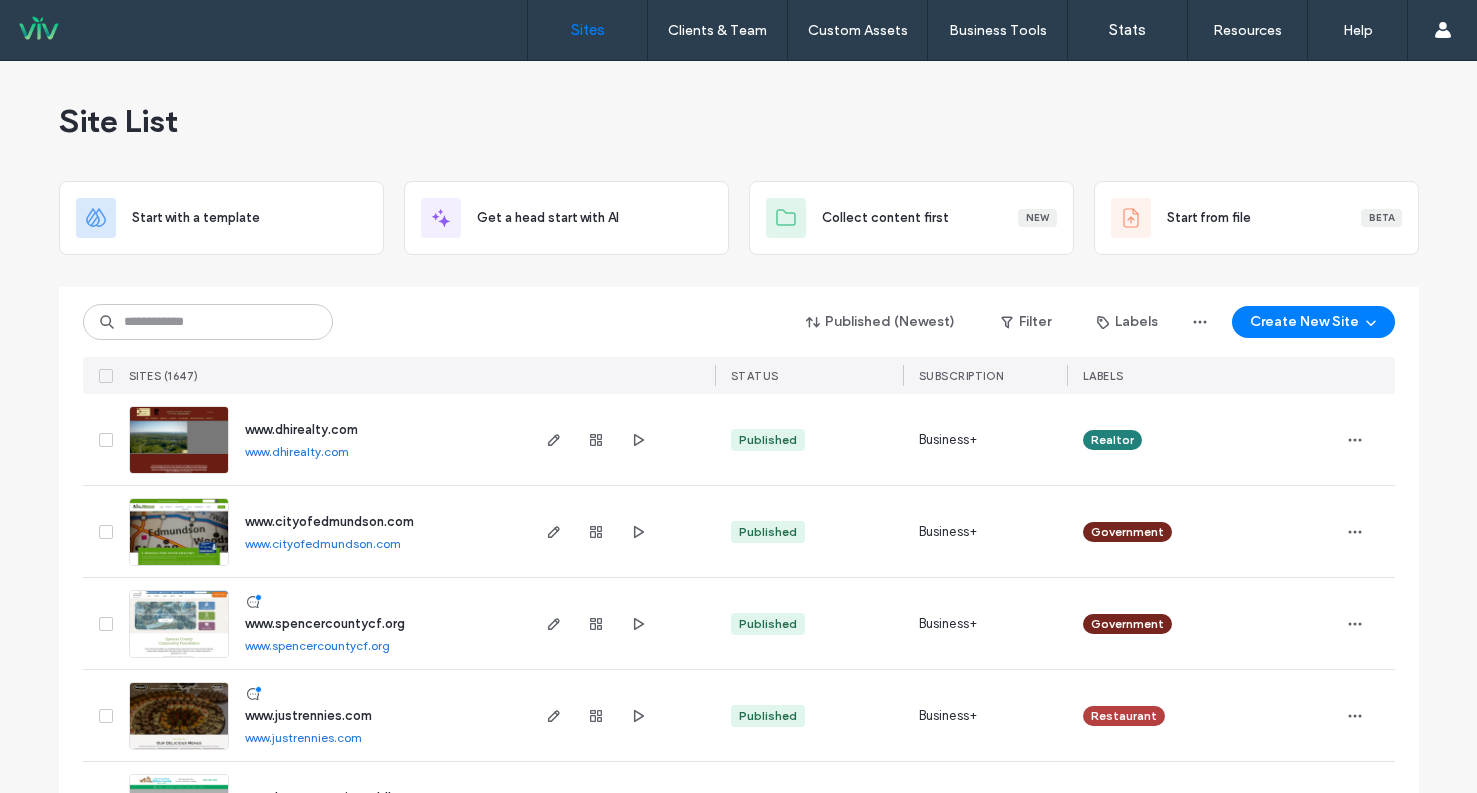 scroll, scrollTop: 0, scrollLeft: 0, axis: both 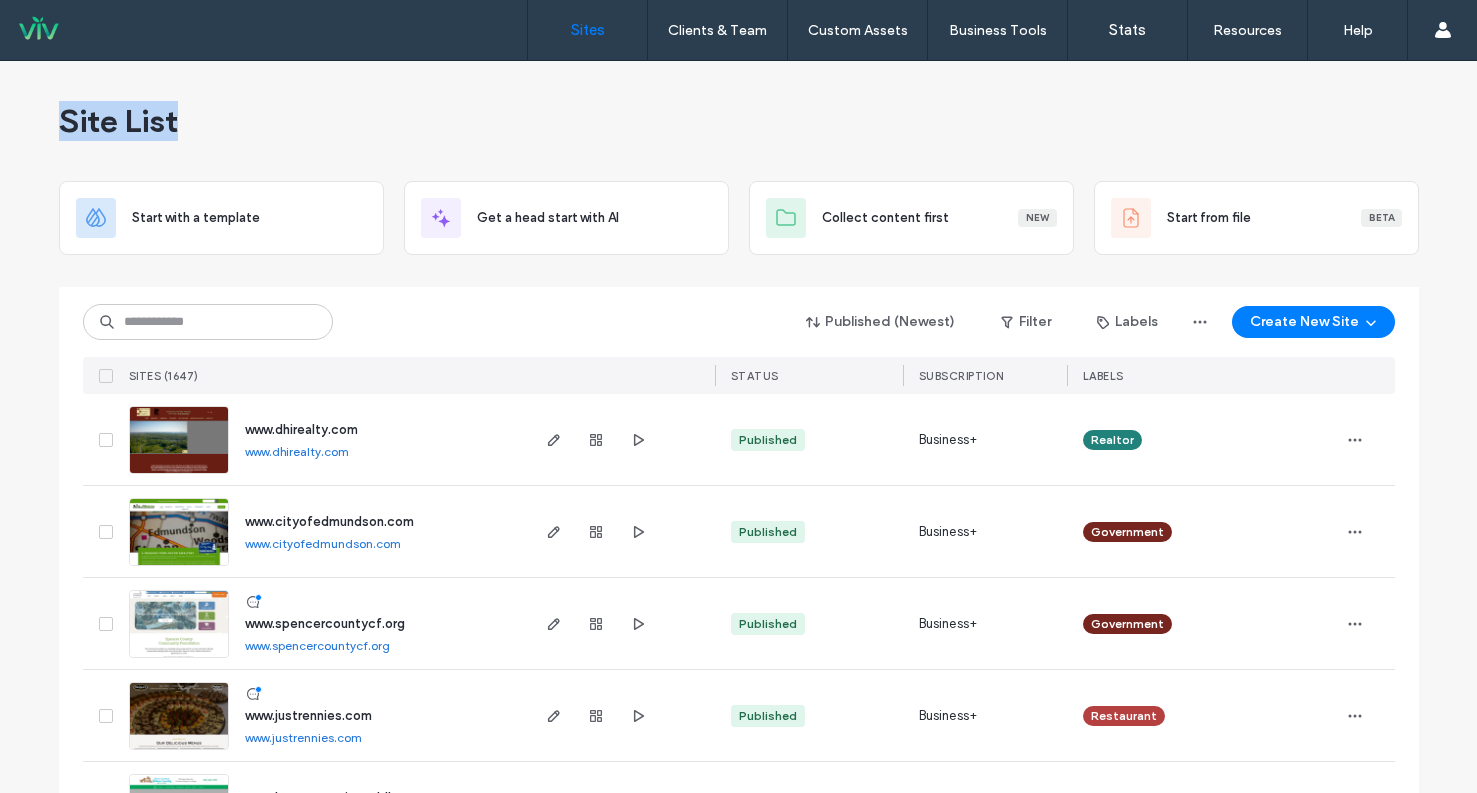 drag, startPoint x: 51, startPoint y: 108, endPoint x: 257, endPoint y: 122, distance: 206.47517 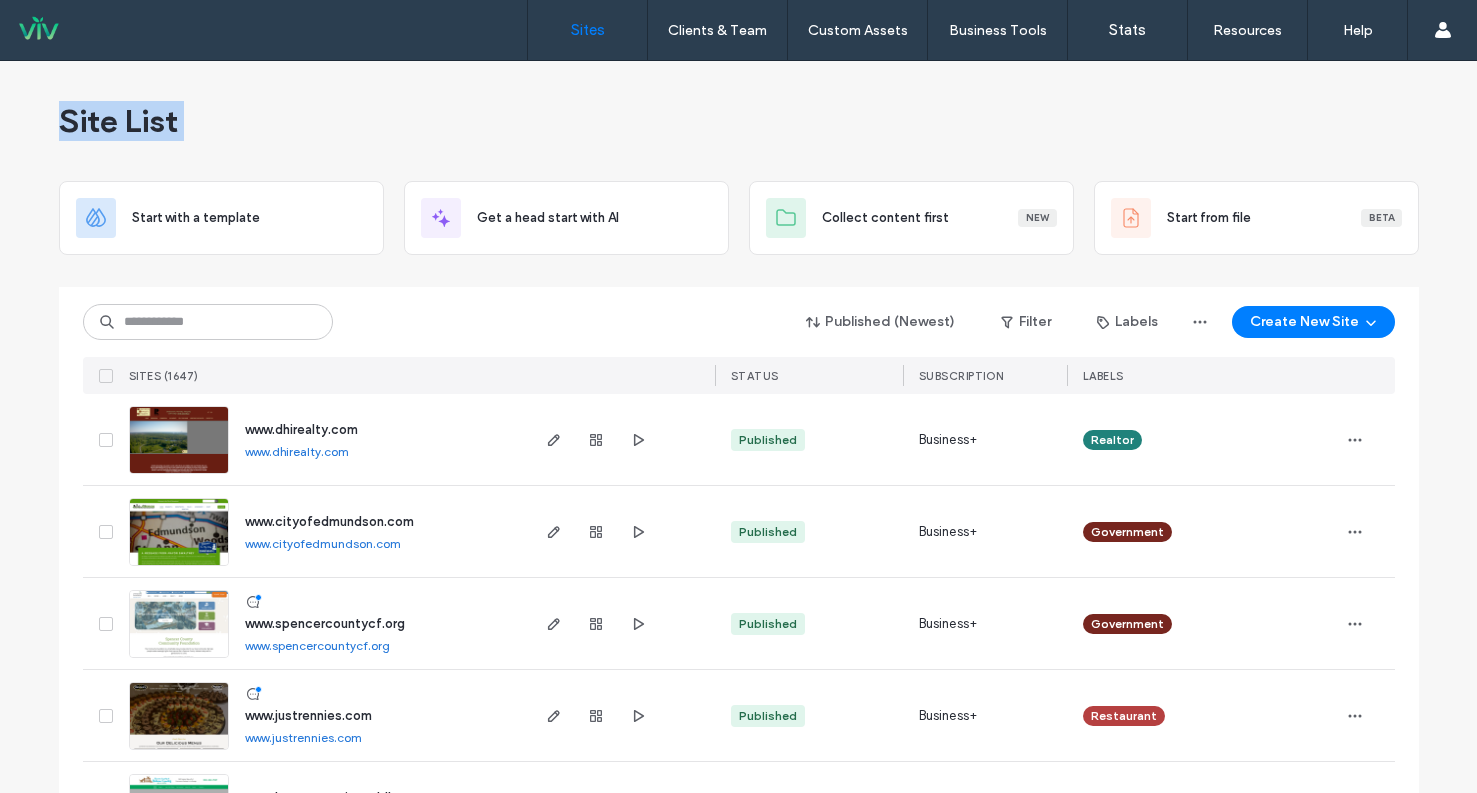 drag, startPoint x: 41, startPoint y: 110, endPoint x: 289, endPoint y: 144, distance: 250.3198 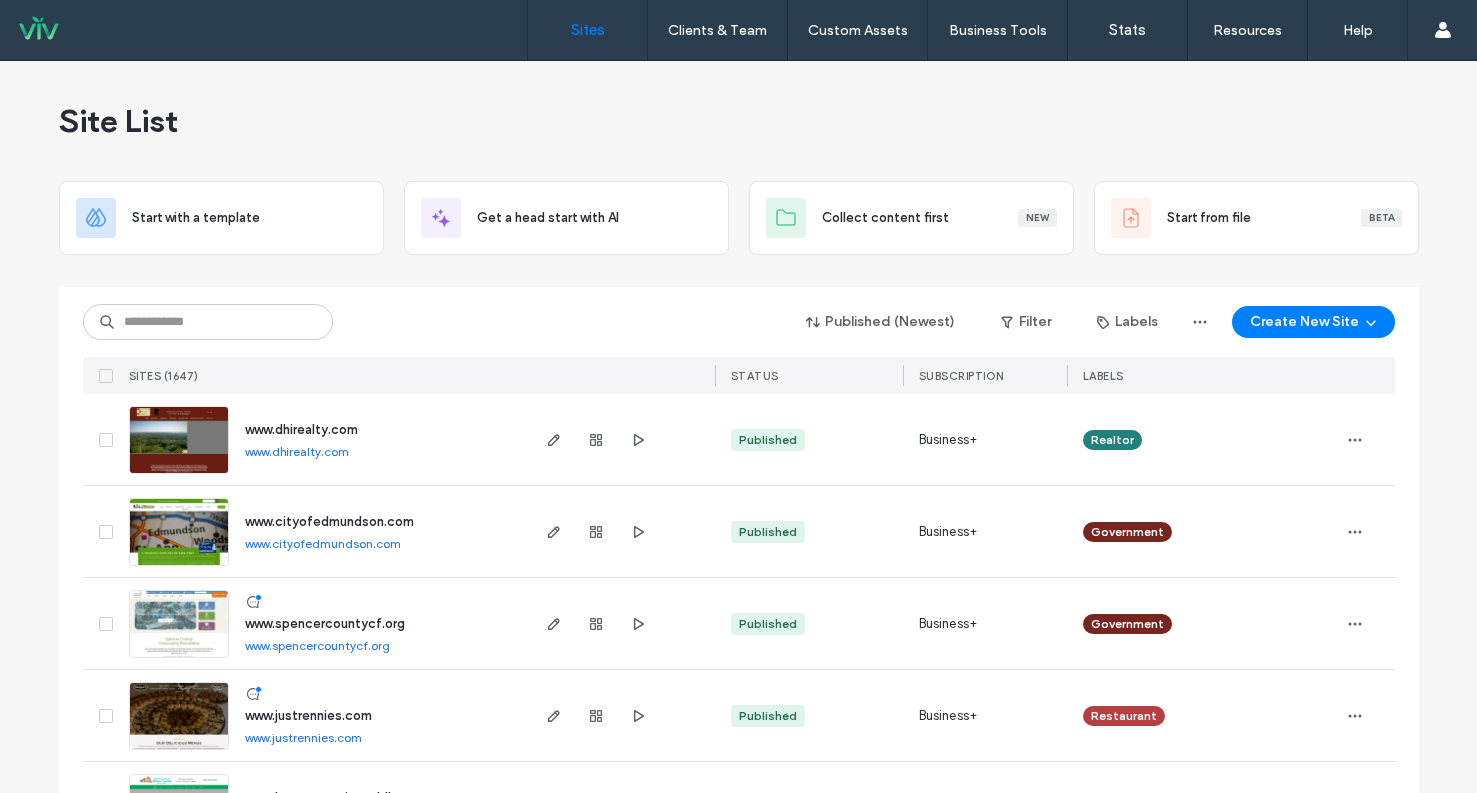 click on "Published (Newest) Filter Labels Create New Site SITES (1647) STATUS SUBSCRIPTION LABELS" at bounding box center [739, 340] 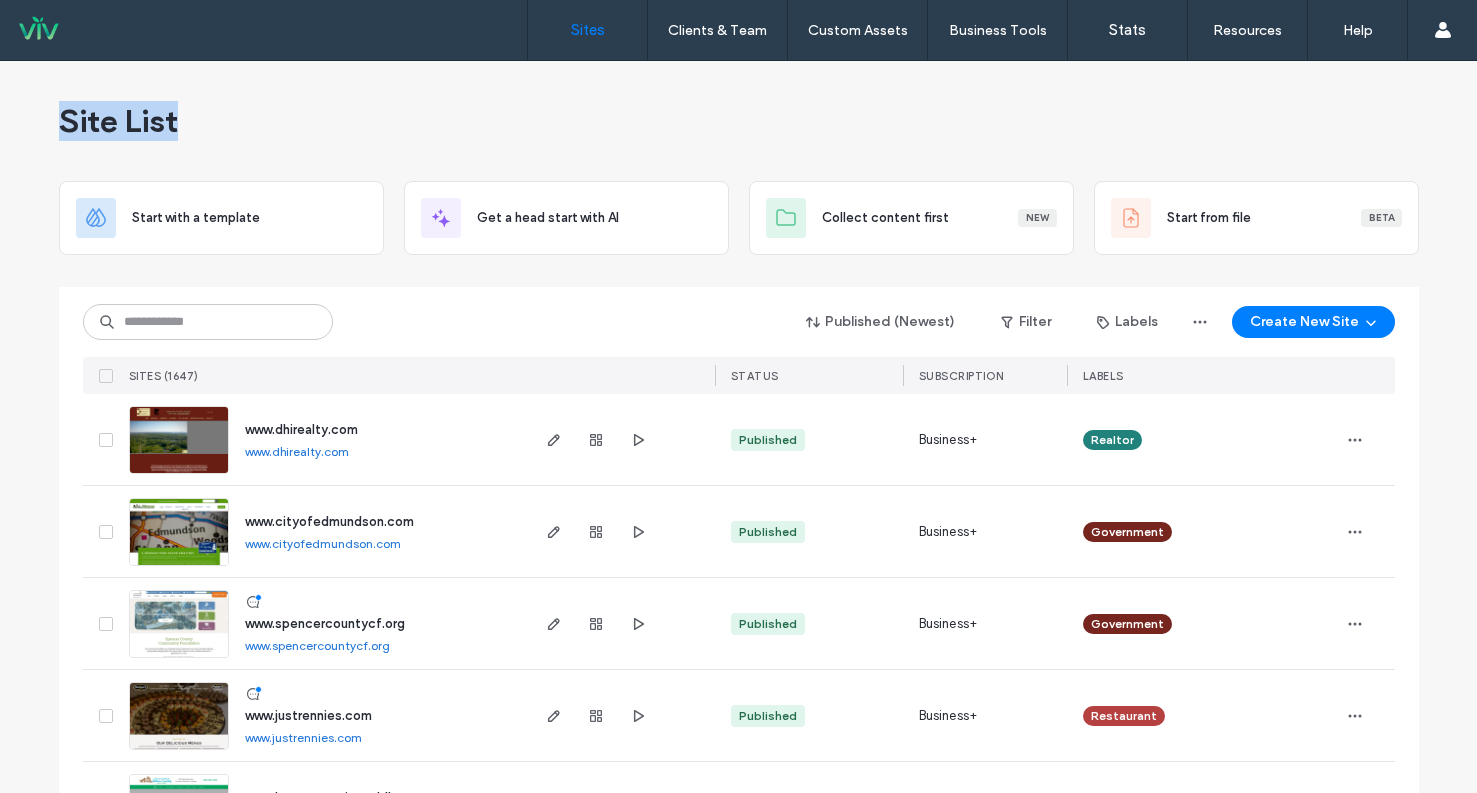 drag, startPoint x: 57, startPoint y: 103, endPoint x: 172, endPoint y: 123, distance: 116.72617 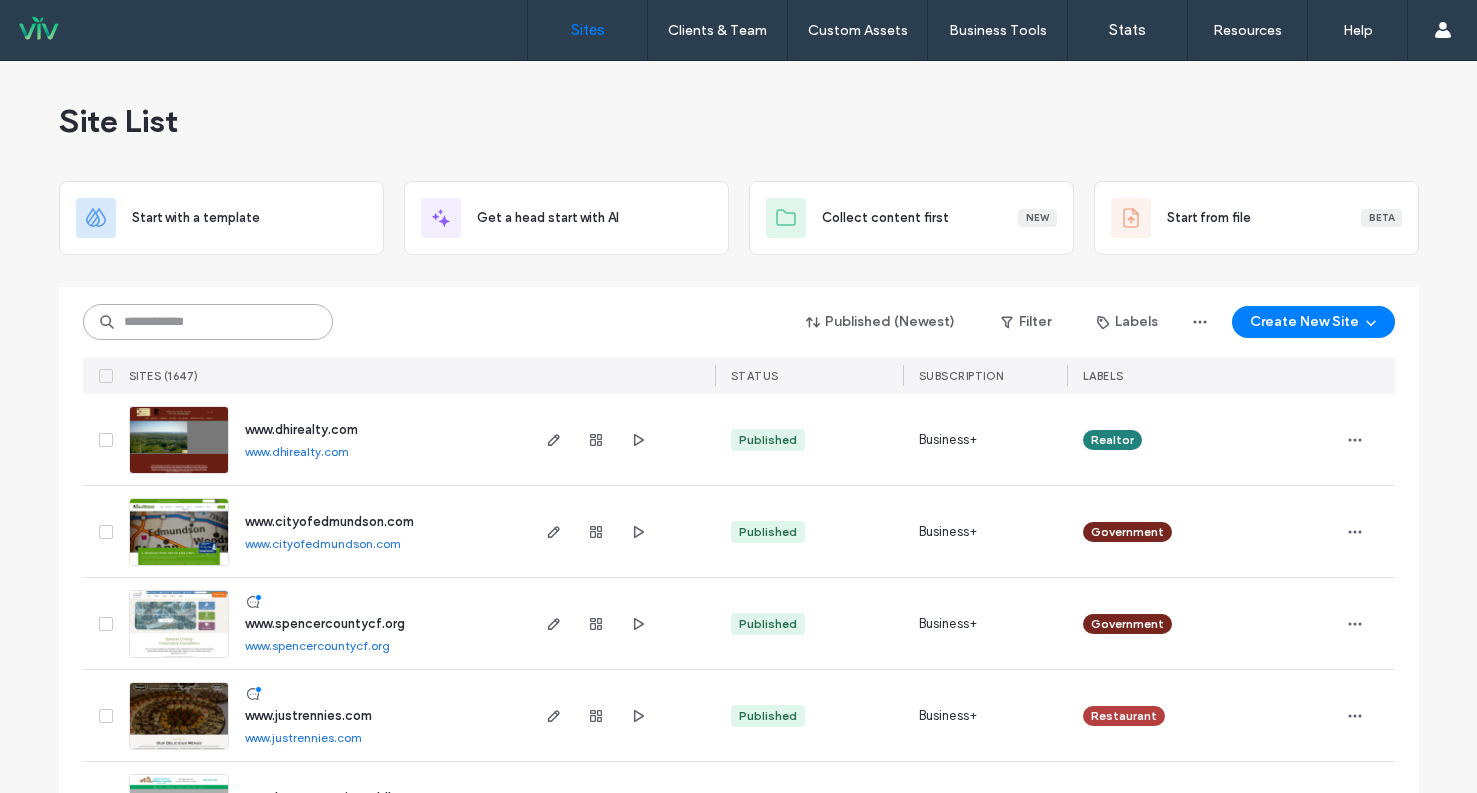 click at bounding box center (208, 322) 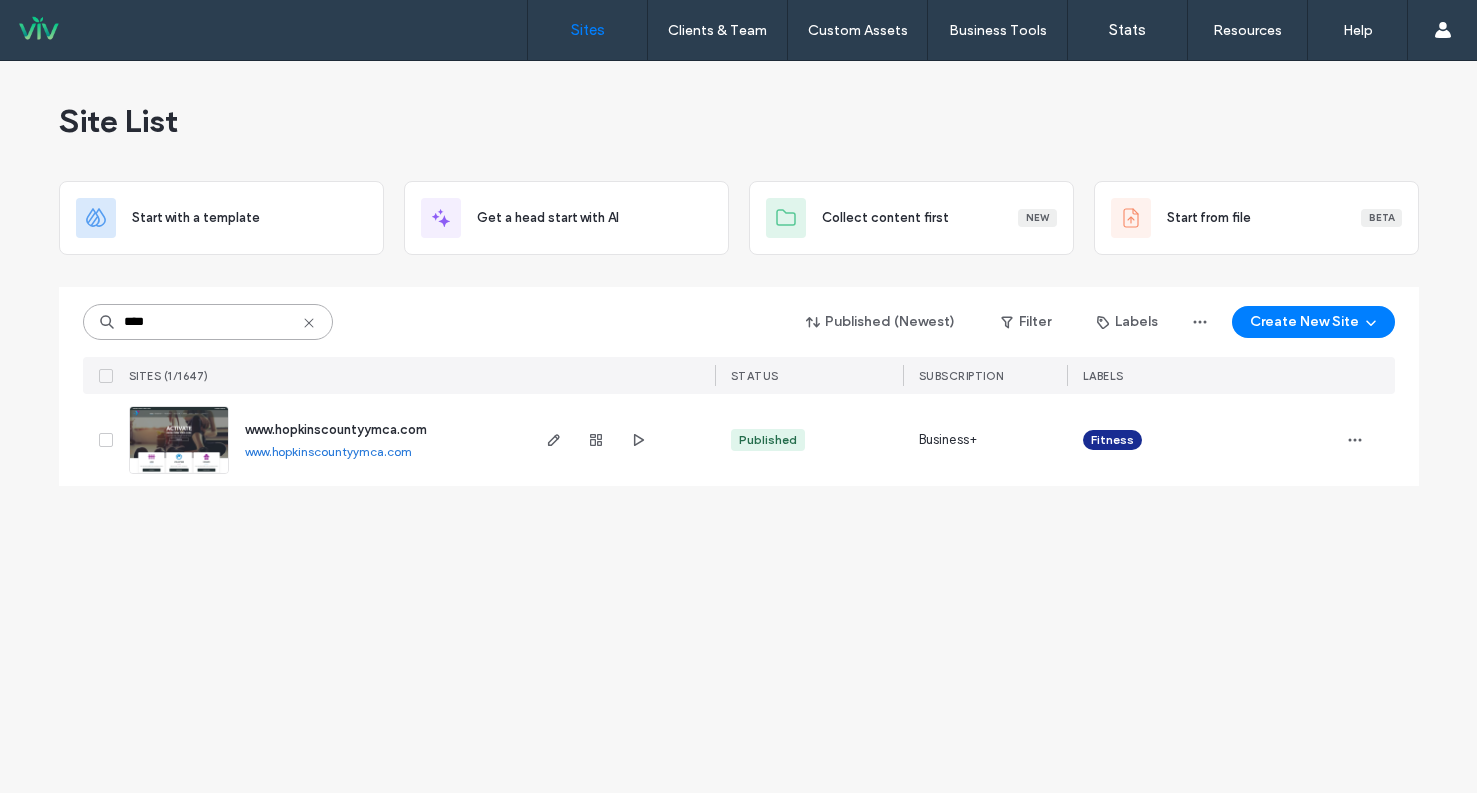 type on "****" 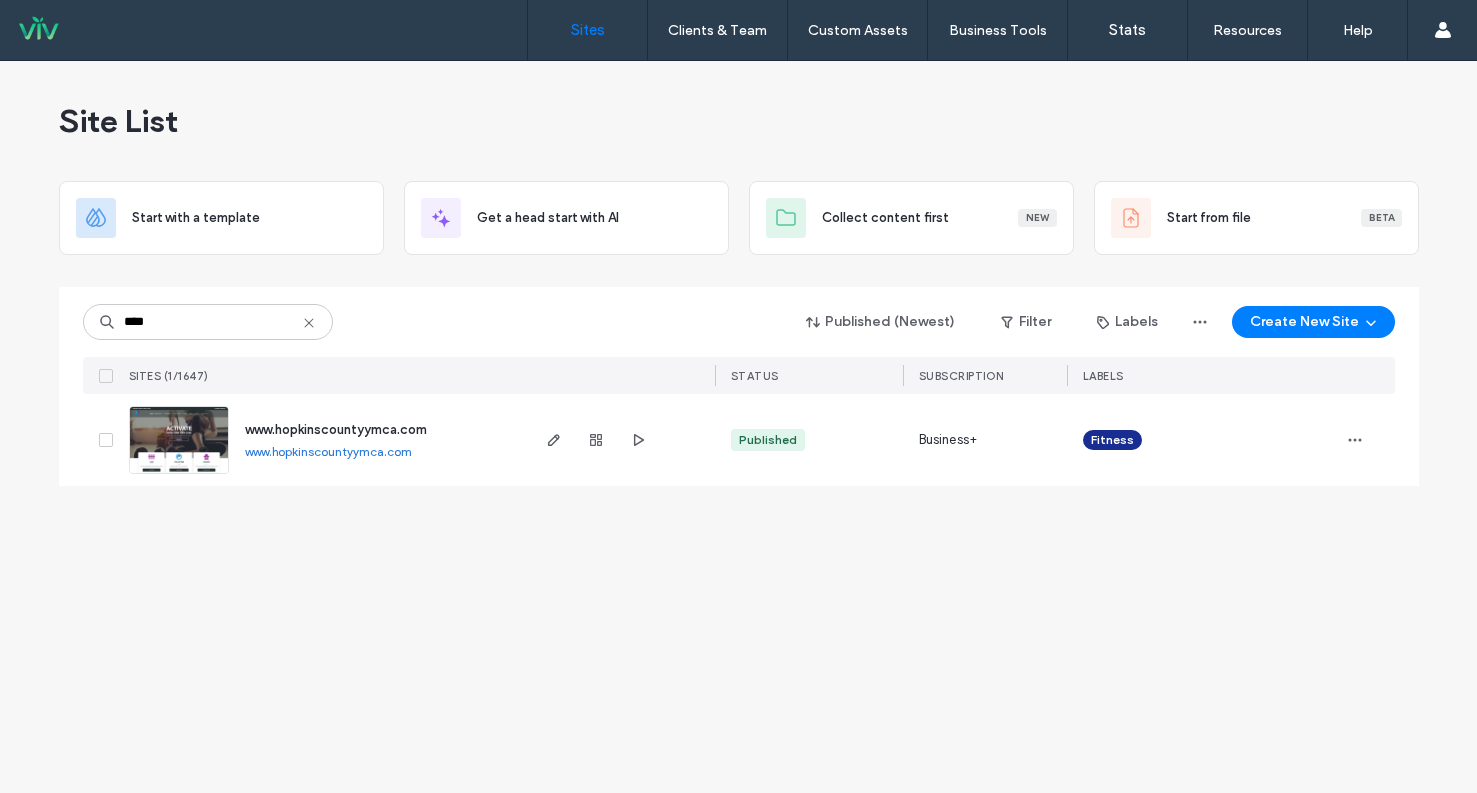 drag, startPoint x: 445, startPoint y: 337, endPoint x: 399, endPoint y: 371, distance: 57.201397 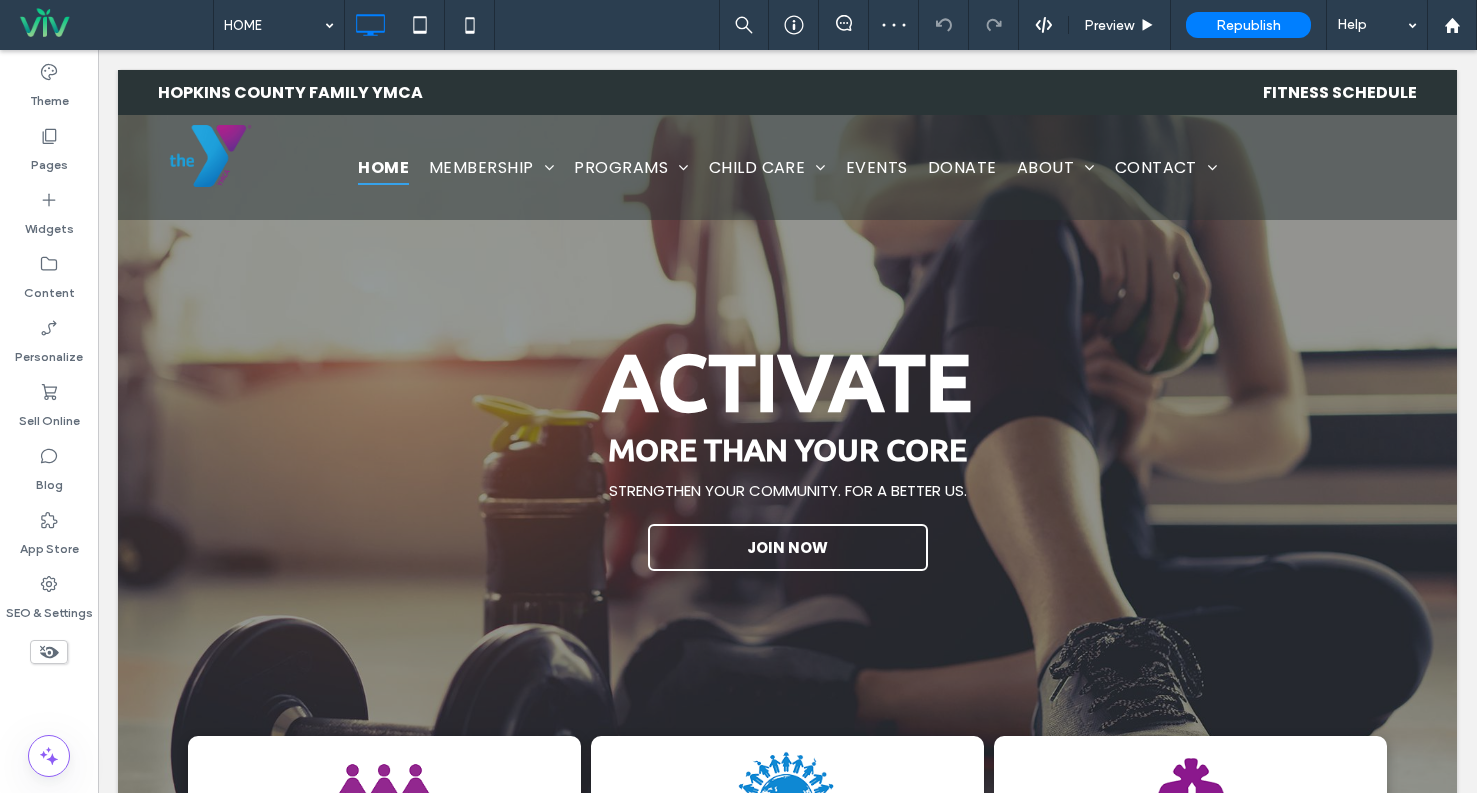 scroll, scrollTop: 0, scrollLeft: 0, axis: both 